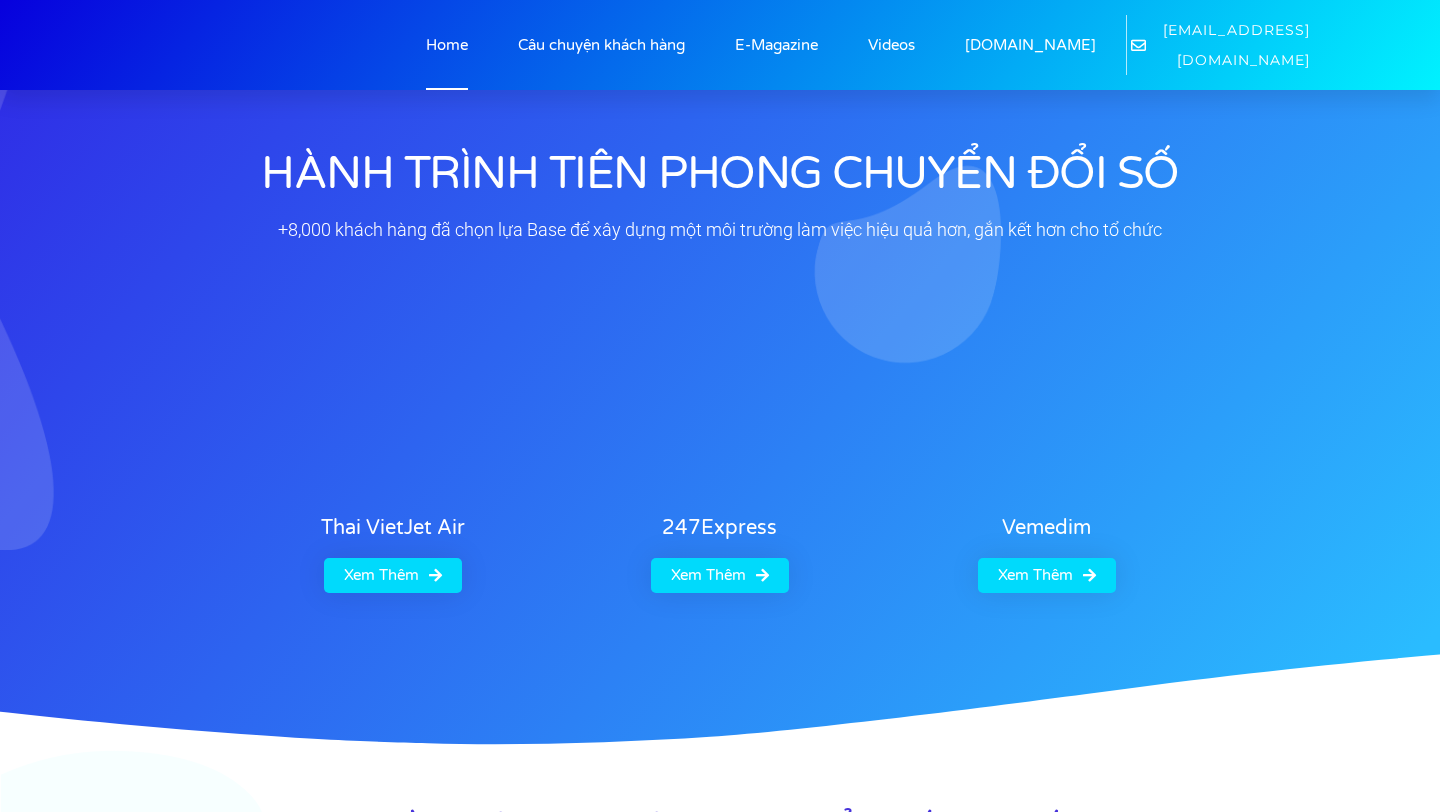 scroll, scrollTop: 0, scrollLeft: 0, axis: both 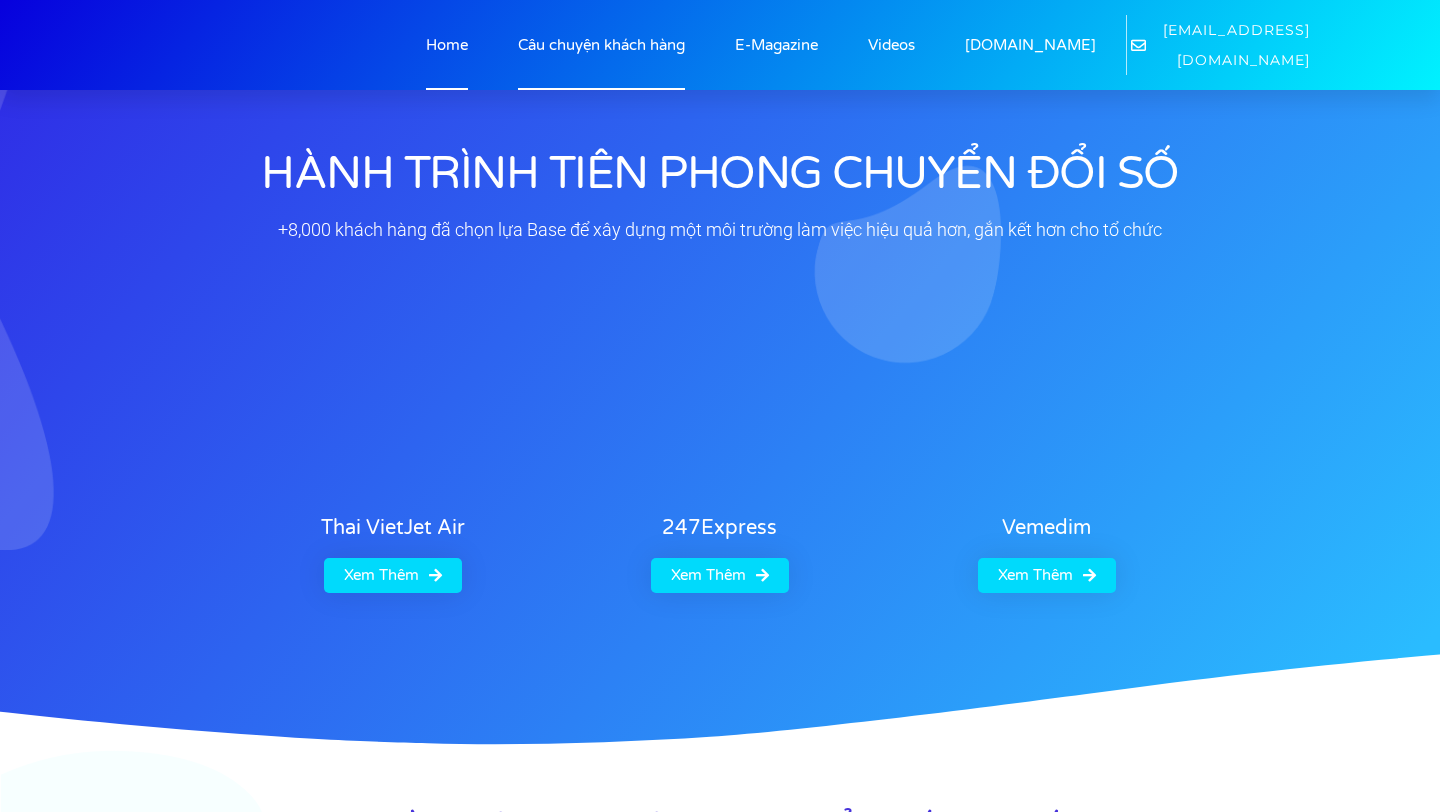 click on "Câu chuyện khách hàng" 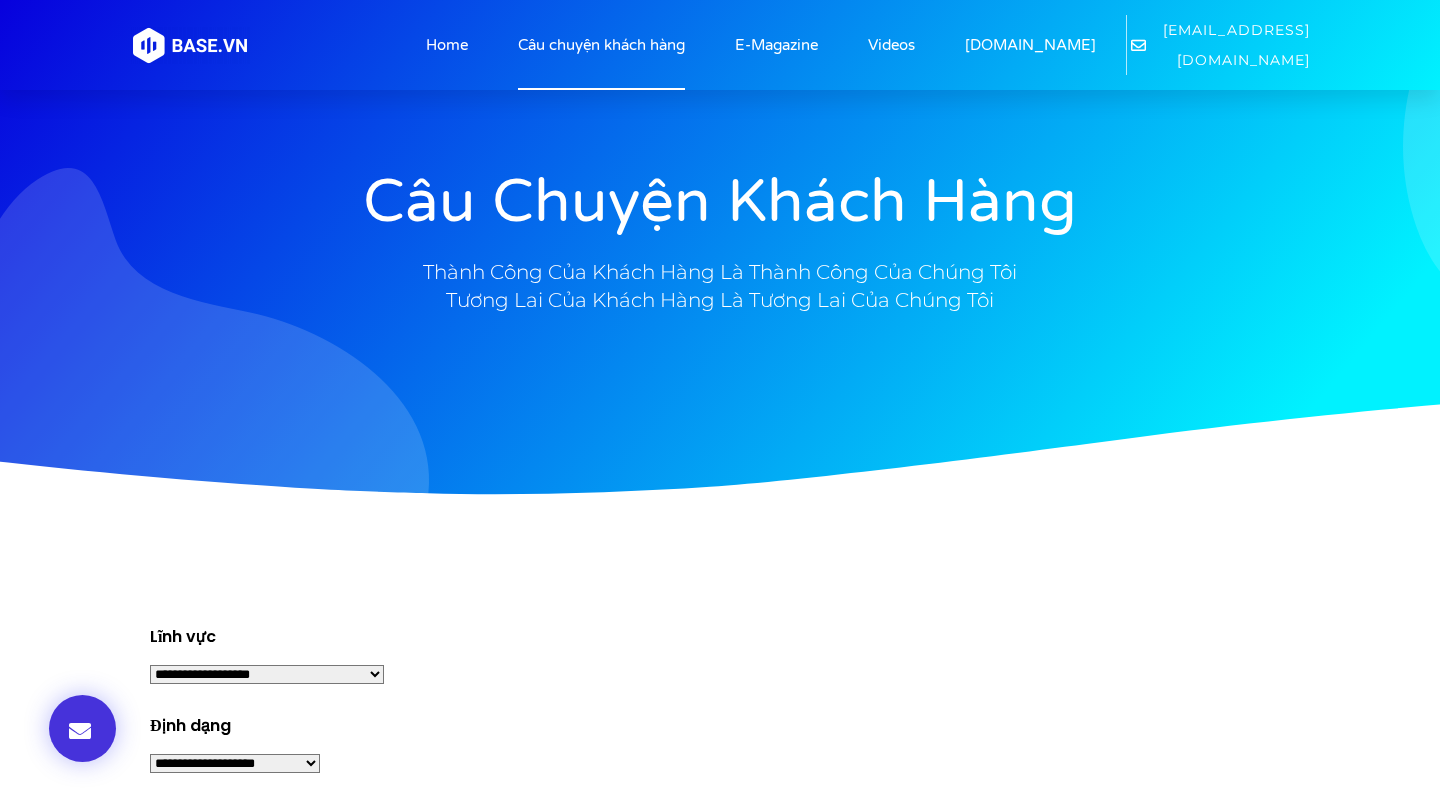 scroll, scrollTop: 496, scrollLeft: 0, axis: vertical 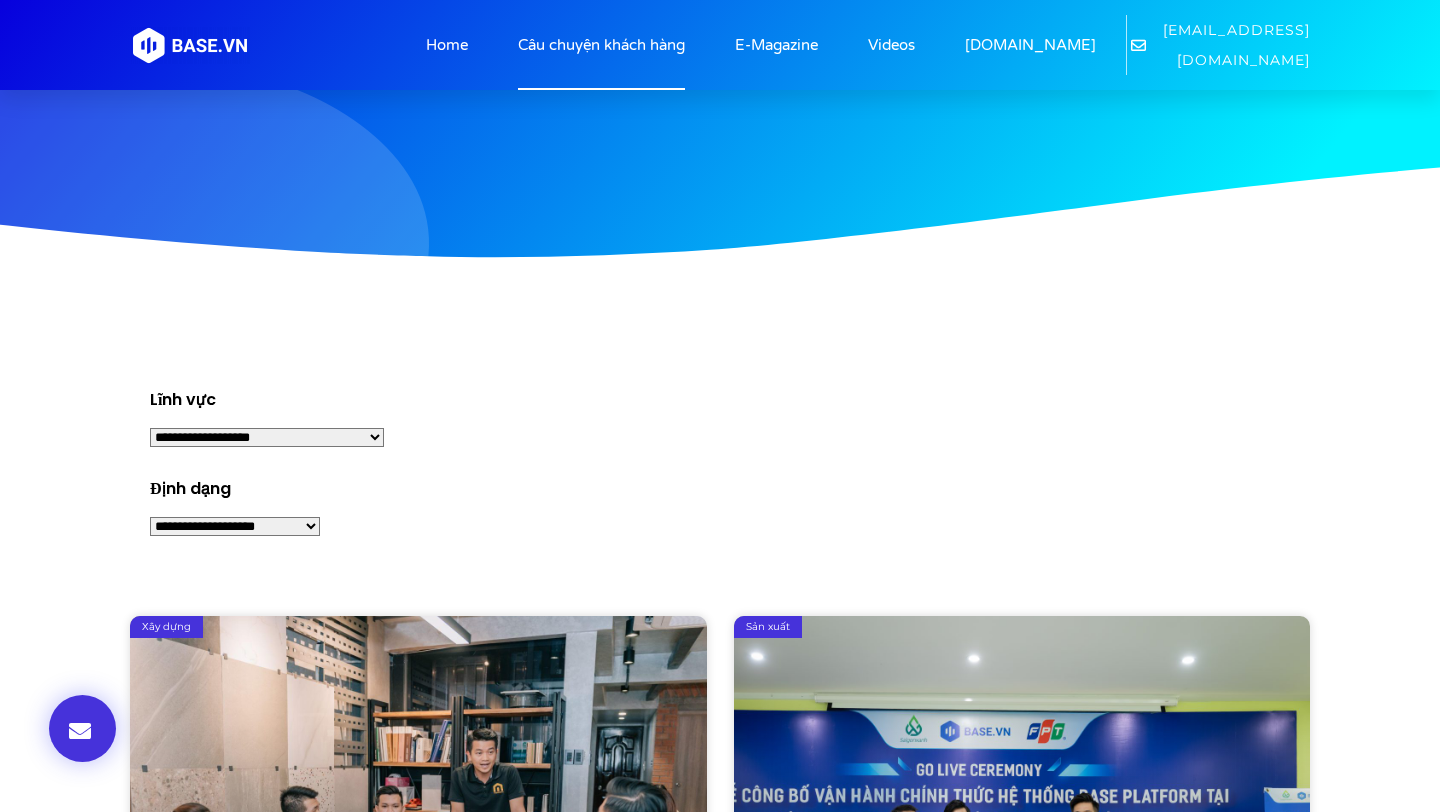 click on "**********" at bounding box center [267, 437] 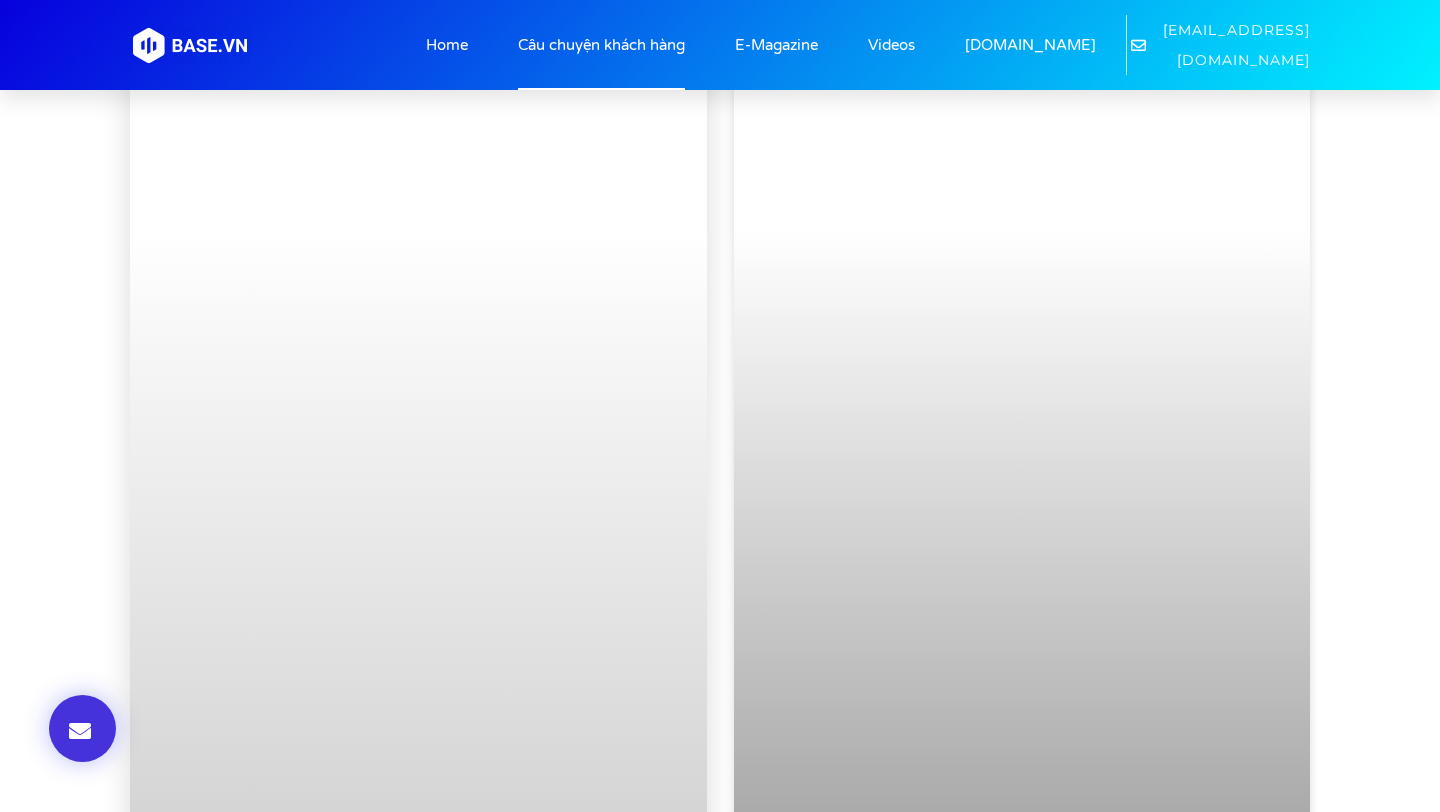 scroll, scrollTop: 2187, scrollLeft: 0, axis: vertical 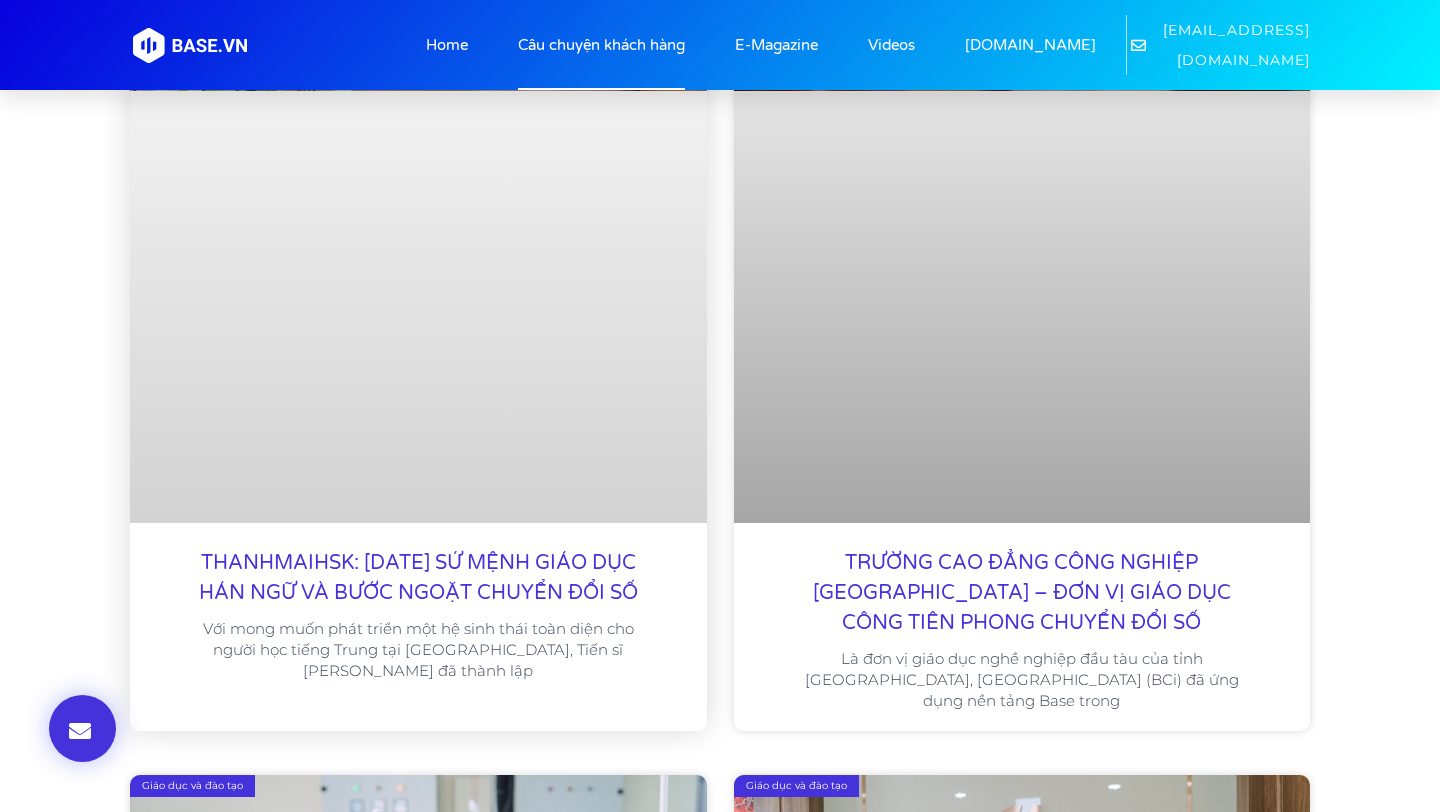 click on "THANHMAIHSK: 10 NĂM SỨ MỆNH GIÁO DỤC HÁN NGỮ VÀ BƯỚC NGOẶT CHUYỂN ĐỔI SỐ" at bounding box center (418, 578) 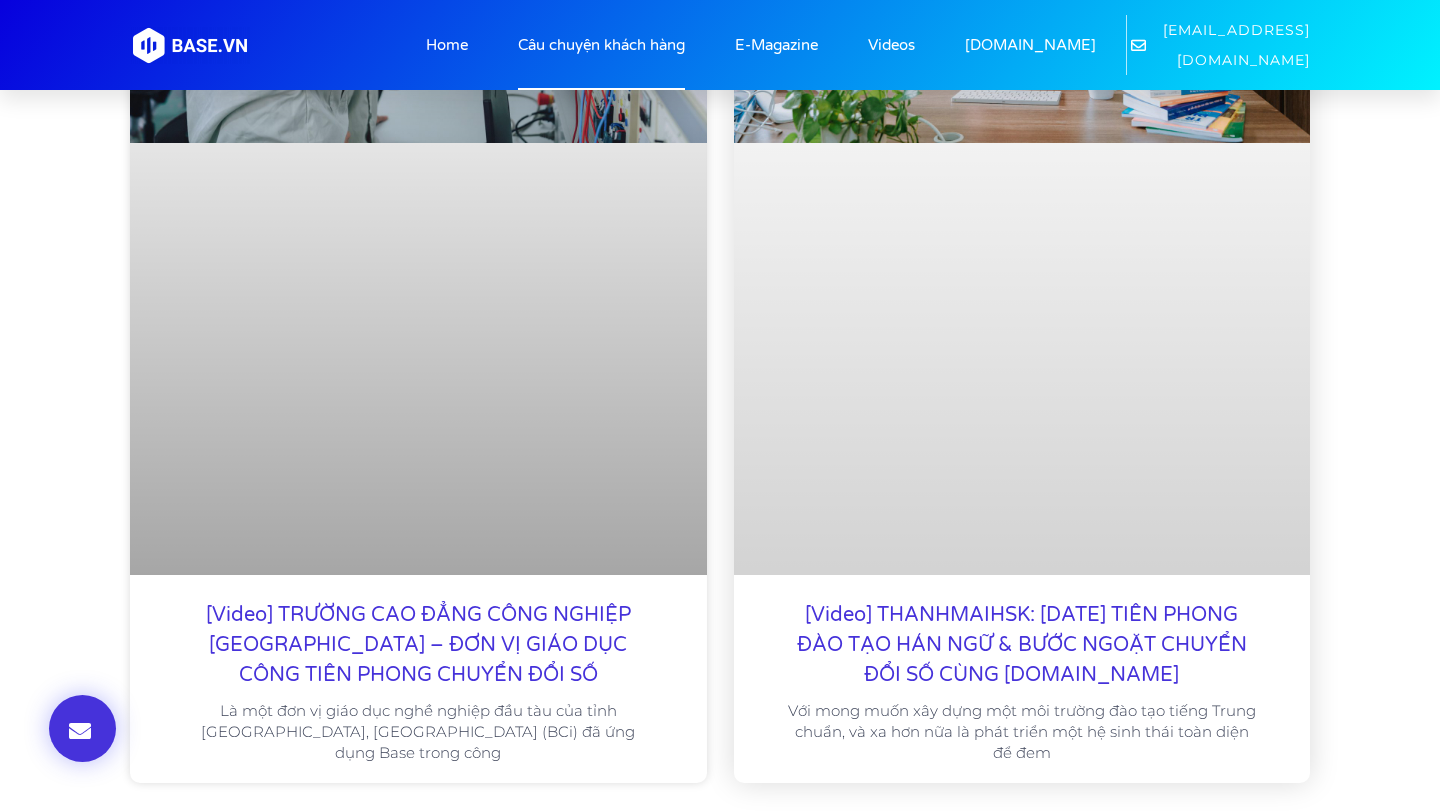 scroll, scrollTop: 3296, scrollLeft: 0, axis: vertical 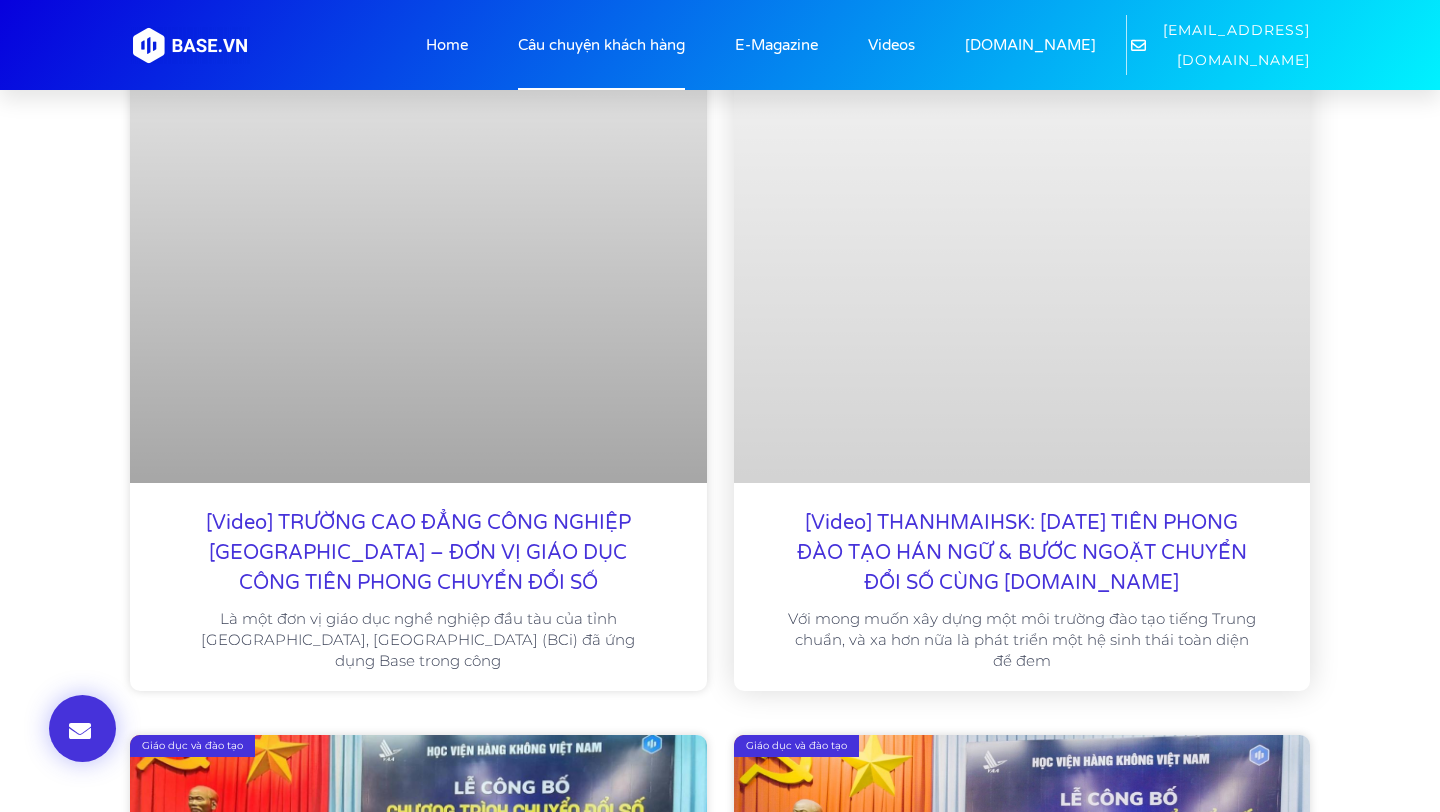 click on "[Video] THANHMAIHSK: 10 NĂM TIÊN PHONG ĐÀO TẠO HÁN NGỮ & BƯỚC NGOẶT CHUYỂN ĐỔI SỐ CÙNG BASE.VN" at bounding box center [1022, 553] 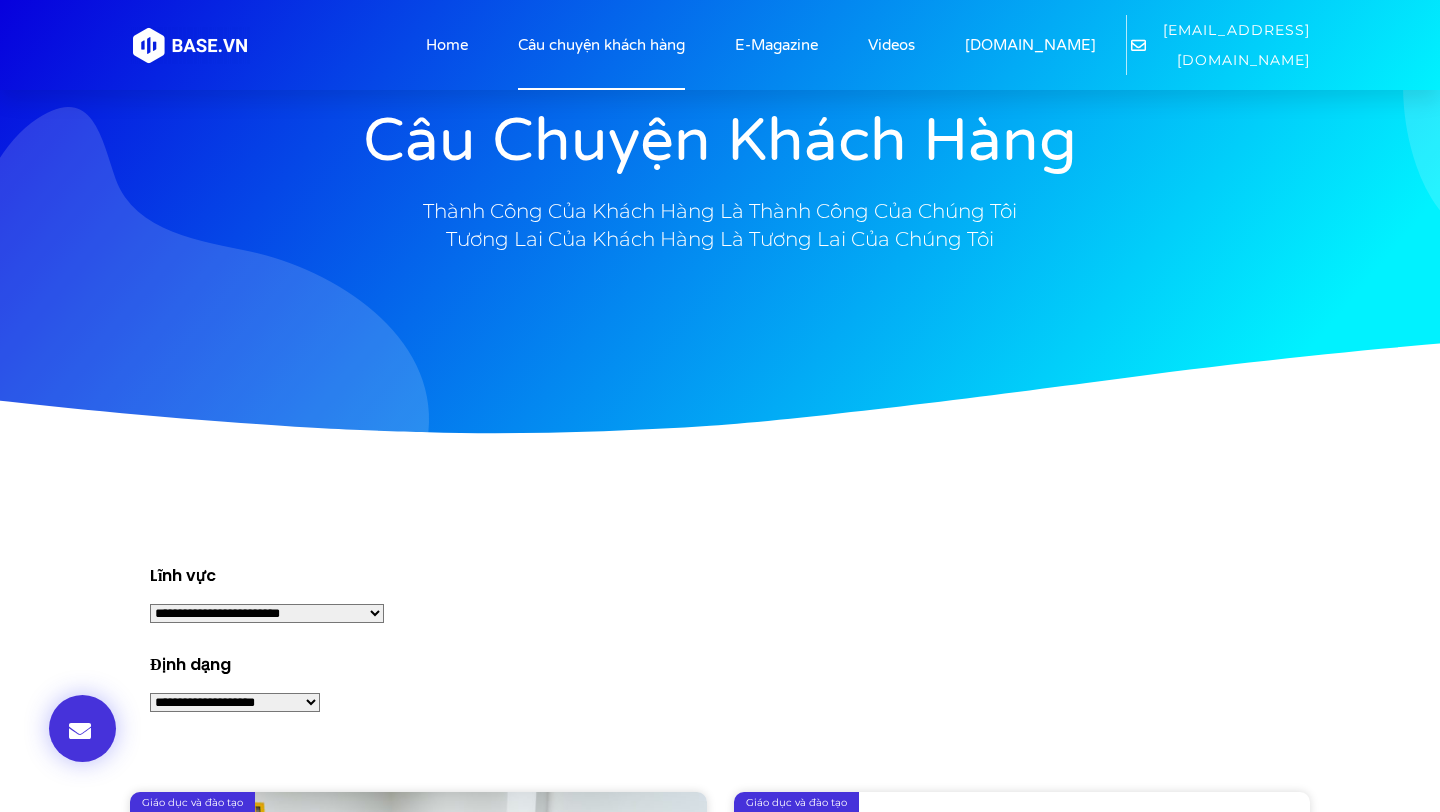 scroll, scrollTop: 196, scrollLeft: 0, axis: vertical 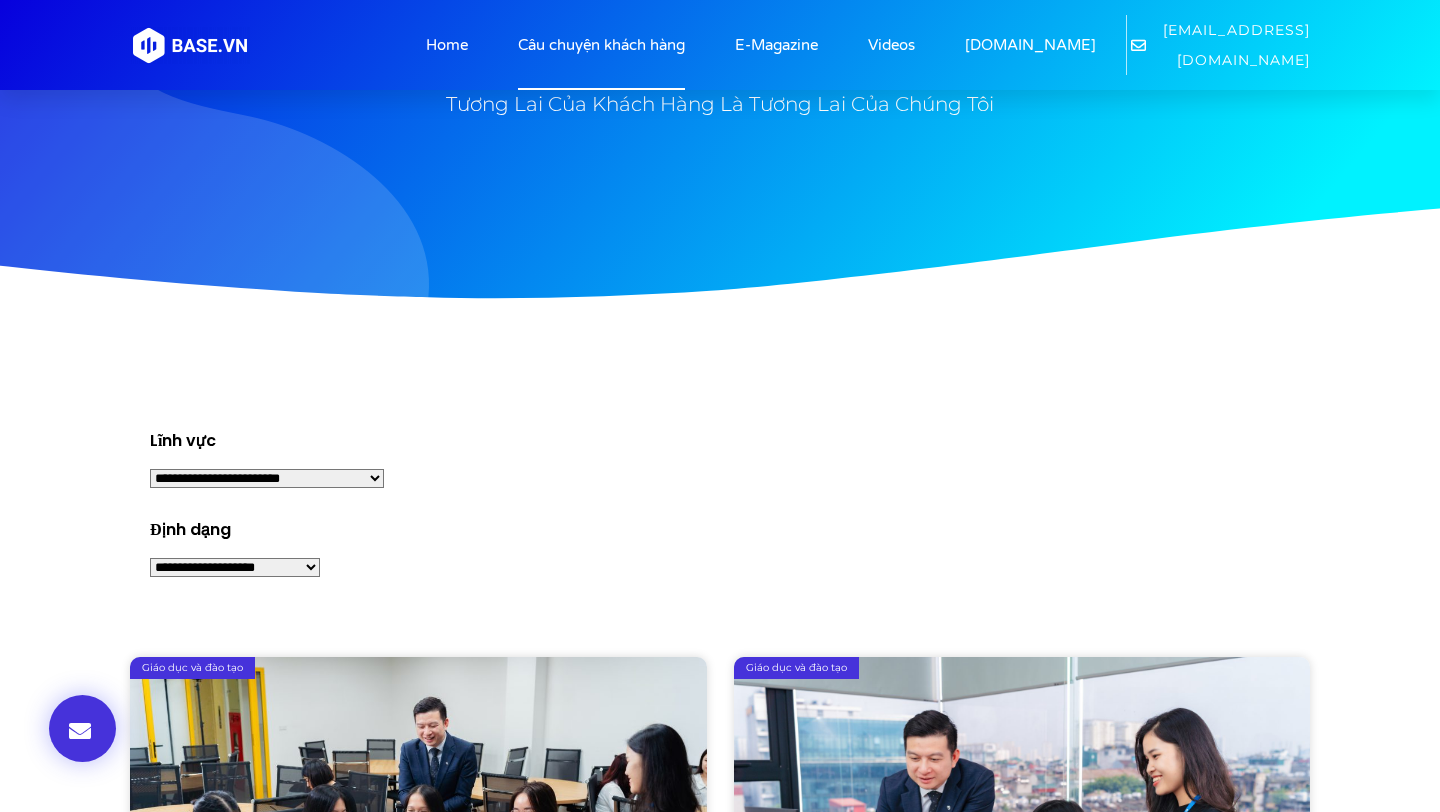 click on "**********" at bounding box center [267, 478] 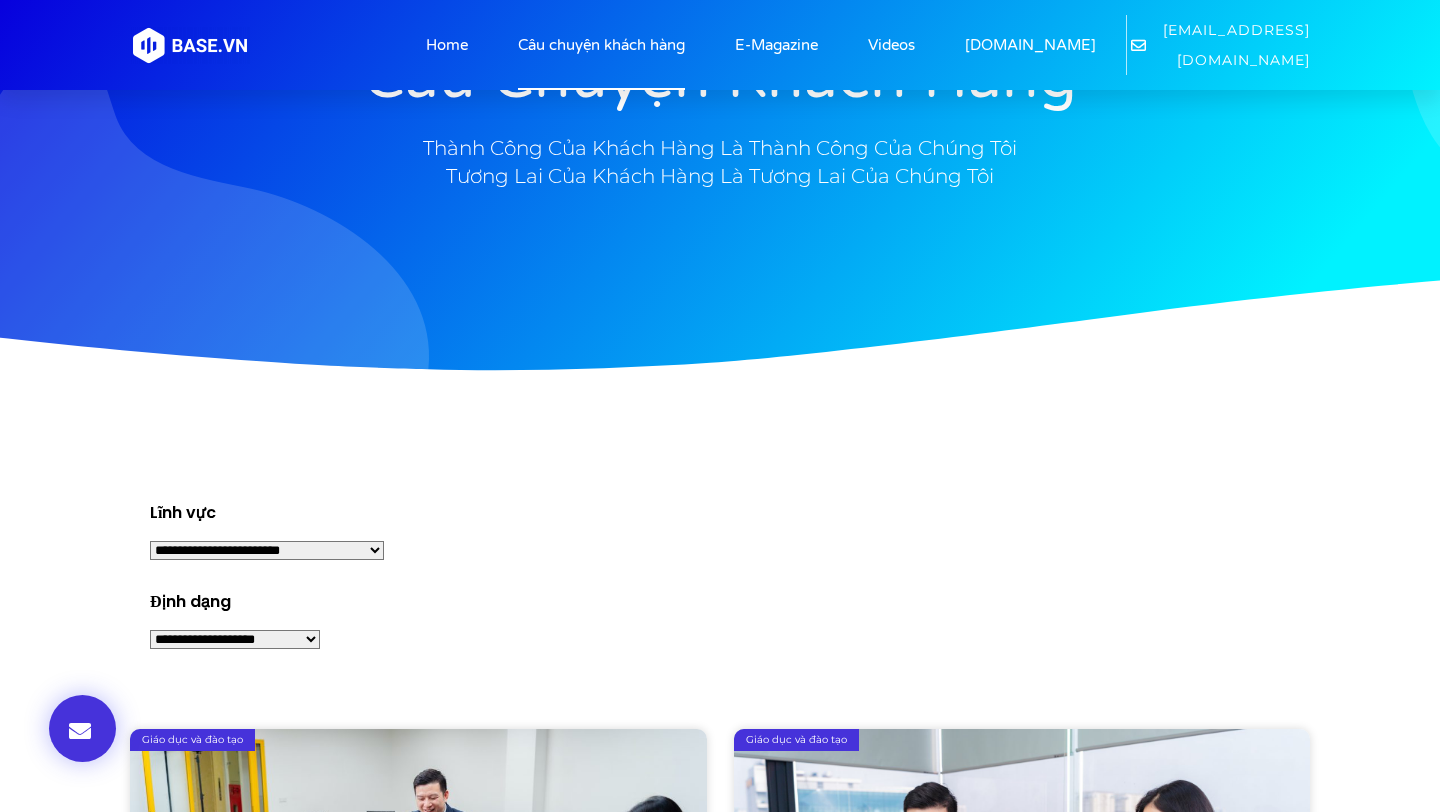 scroll, scrollTop: 71, scrollLeft: 0, axis: vertical 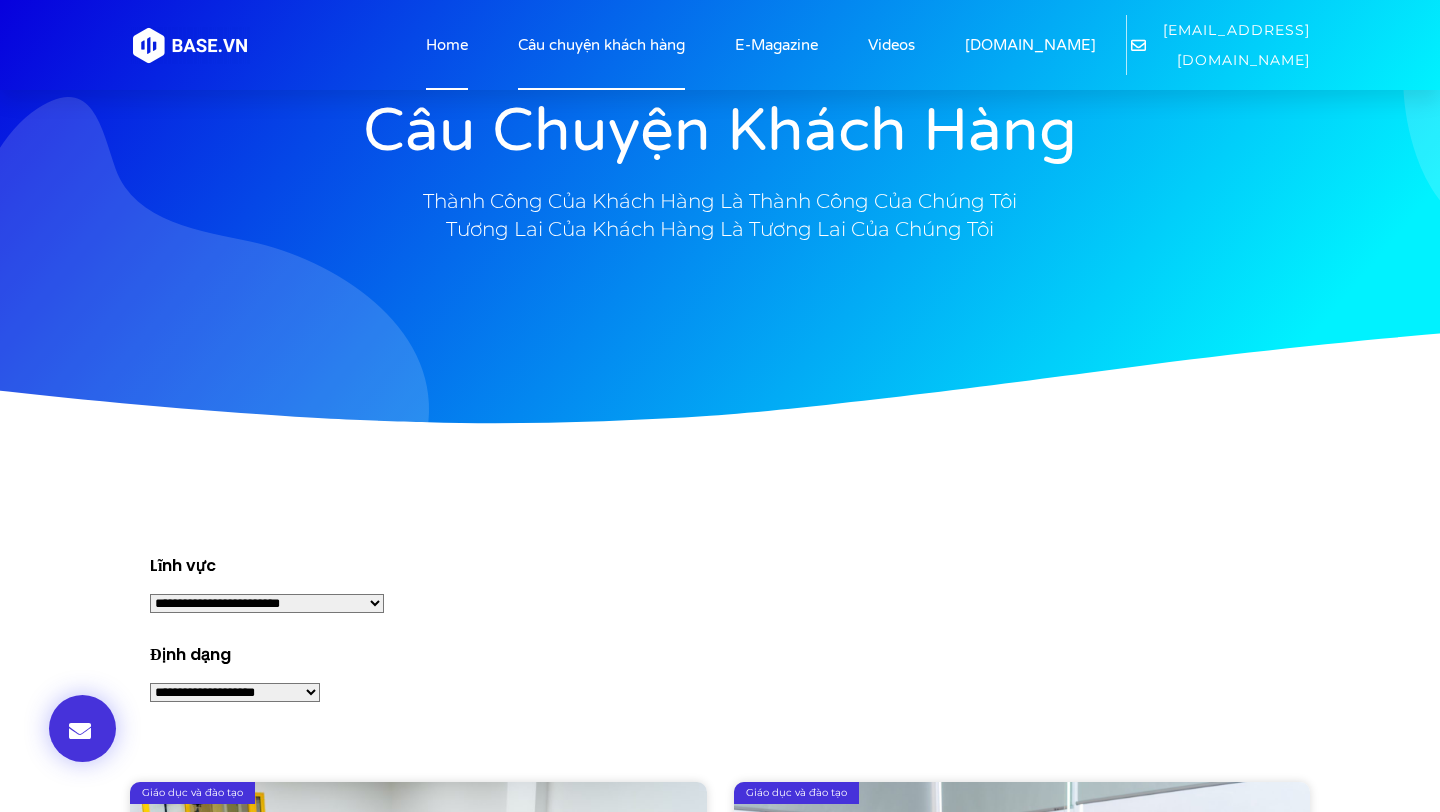 click on "Home" 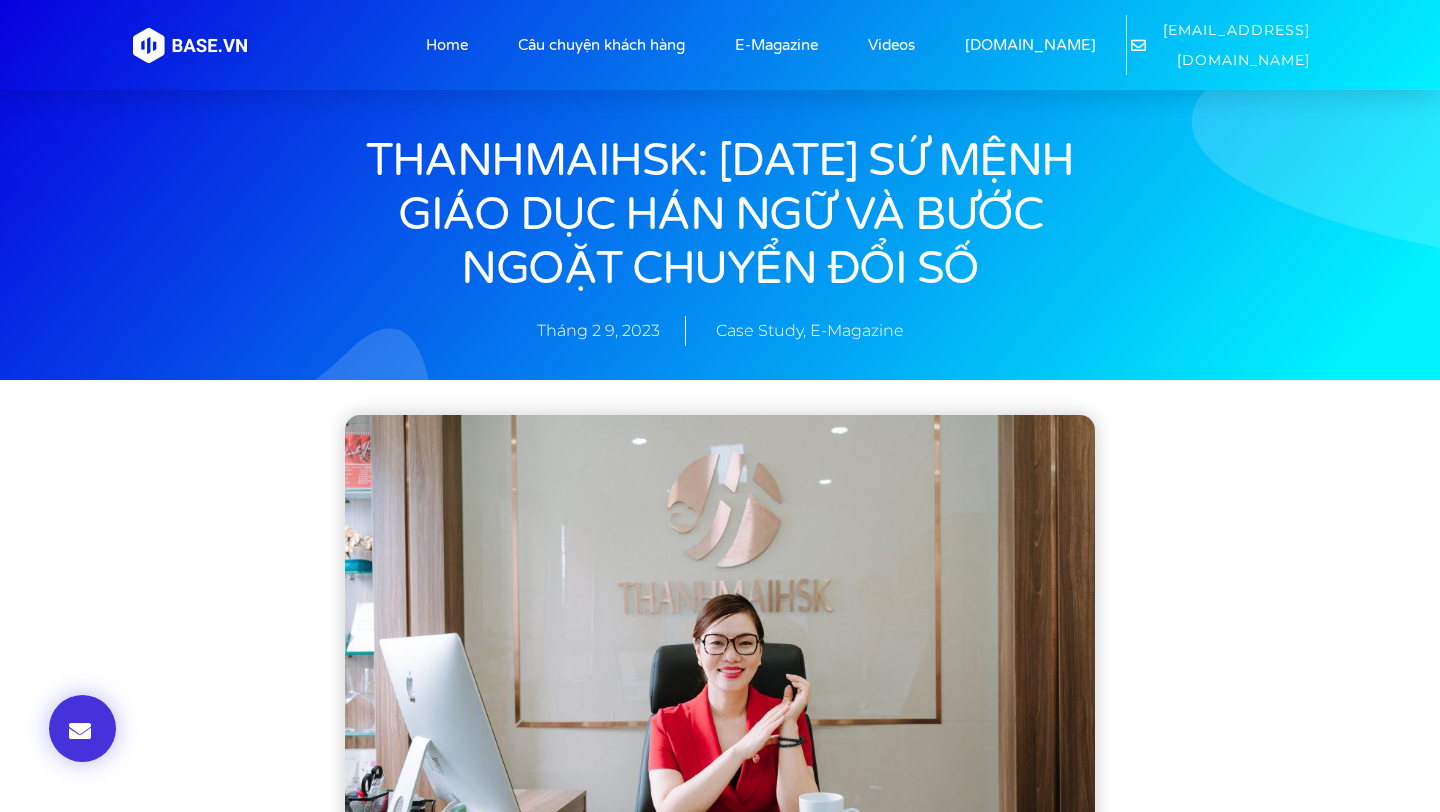 scroll, scrollTop: 431, scrollLeft: 0, axis: vertical 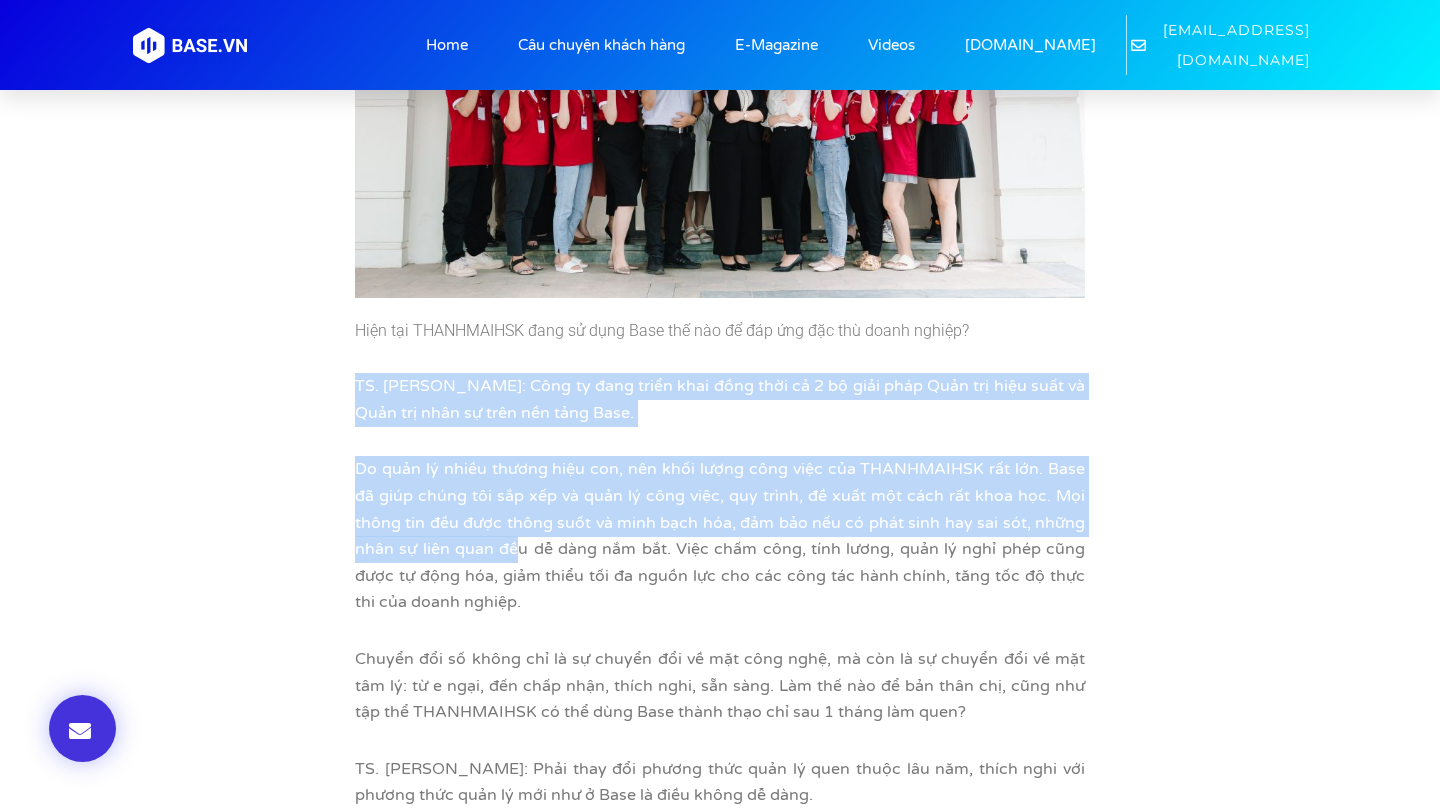 drag, startPoint x: 352, startPoint y: 291, endPoint x: 545, endPoint y: 486, distance: 274.36108 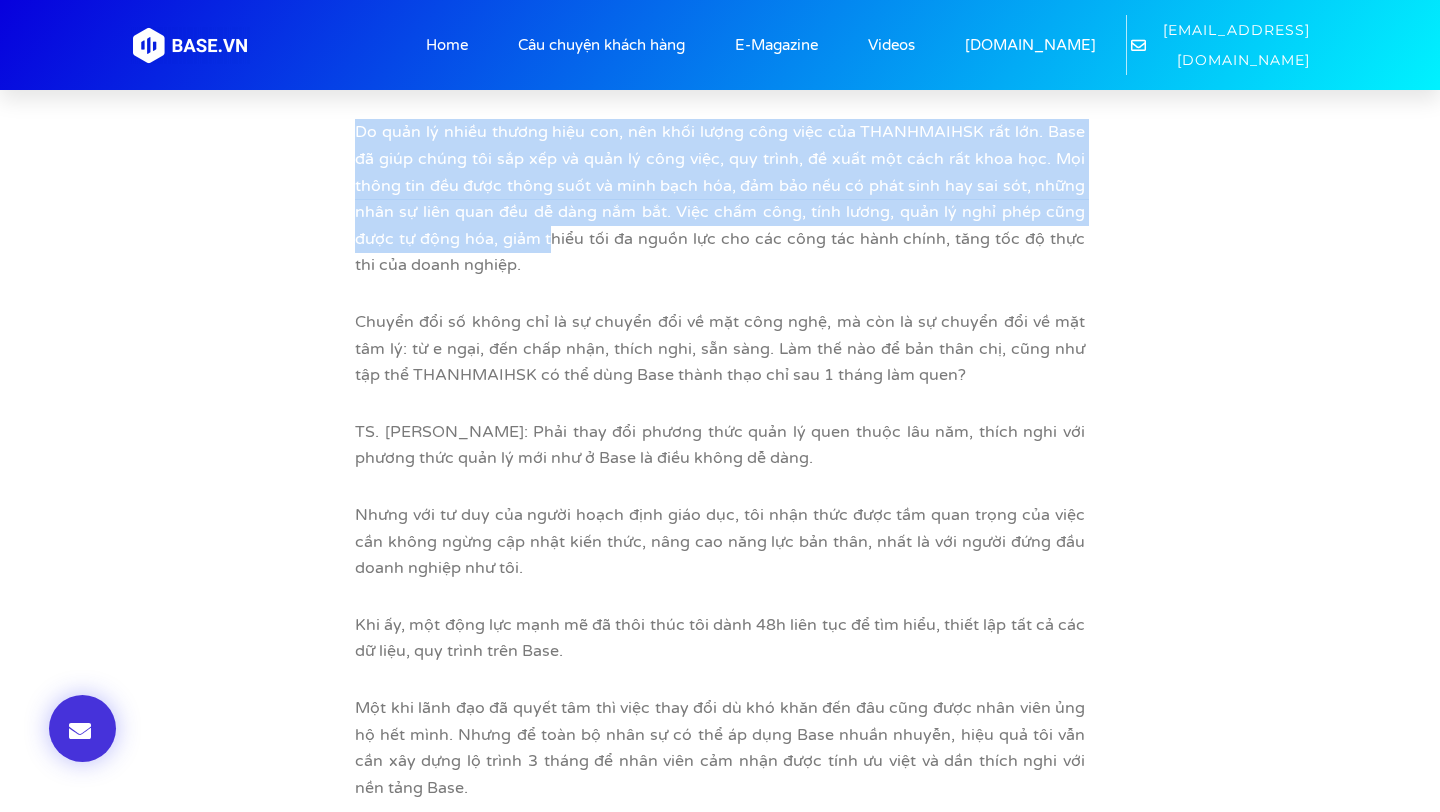 scroll, scrollTop: 5128, scrollLeft: 0, axis: vertical 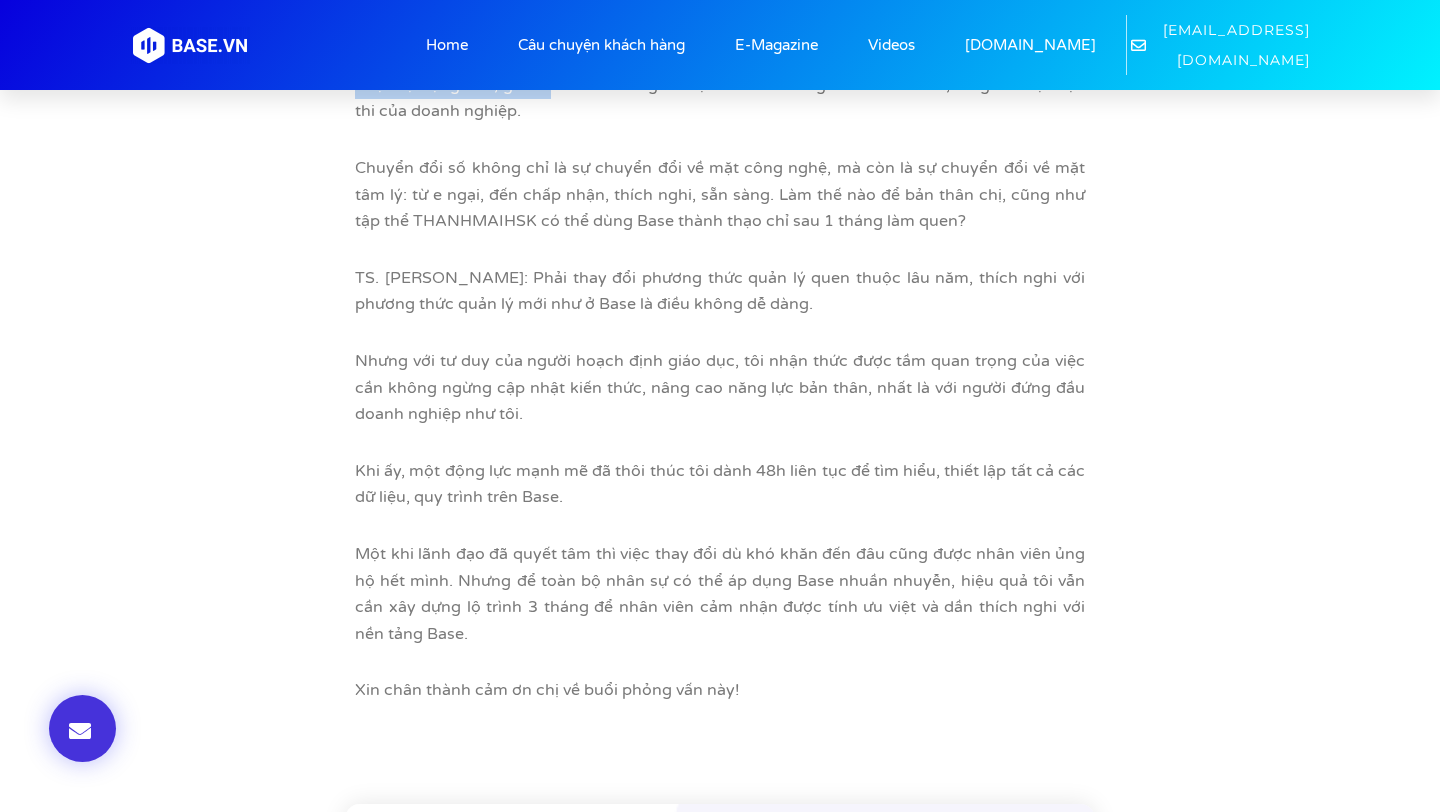 click on "Một khi lãnh đạo đã quyết tâm thì việc thay đổi dù khó khăn đến đâu cũng được nhân viên ủng hộ hết mình. Nhưng để toàn bộ nhân sự có thể áp dụng Base nhuần nhuyễn, hiệu quả tôi vẫn cần xây dựng lộ trình 3 tháng để nhân viên cảm nhận được tính ưu việt và dần thích nghi với nền tảng Base." at bounding box center [720, 594] 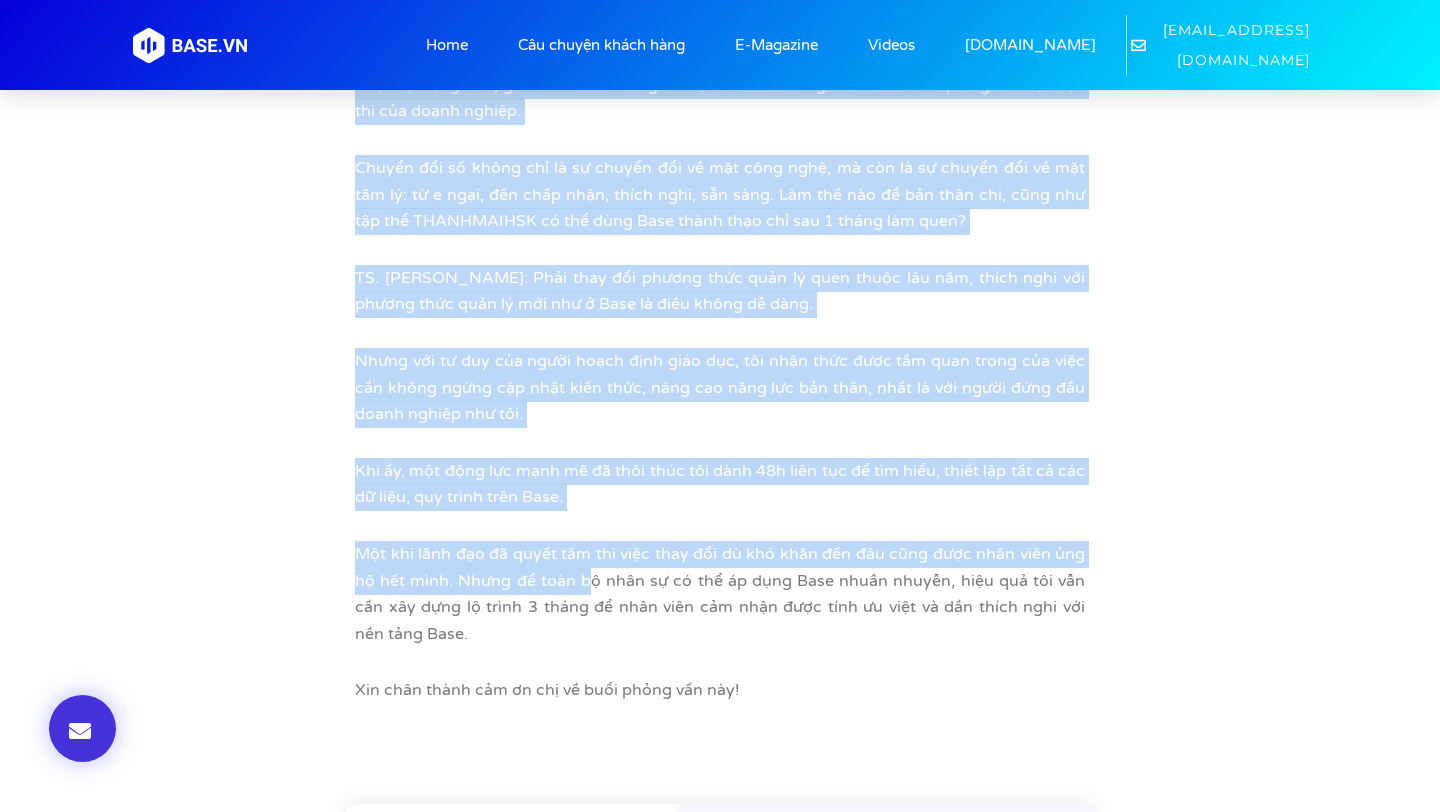 click on "Một khi lãnh đạo đã quyết tâm thì việc thay đổi dù khó khăn đến đâu cũng được nhân viên ủng hộ hết mình. Nhưng để toàn bộ nhân sự có thể áp dụng Base nhuần nhuyễn, hiệu quả tôi vẫn cần xây dựng lộ trình 3 tháng để nhân viên cảm nhận được tính ưu việt và dần thích nghi với nền tảng Base." at bounding box center [720, 594] 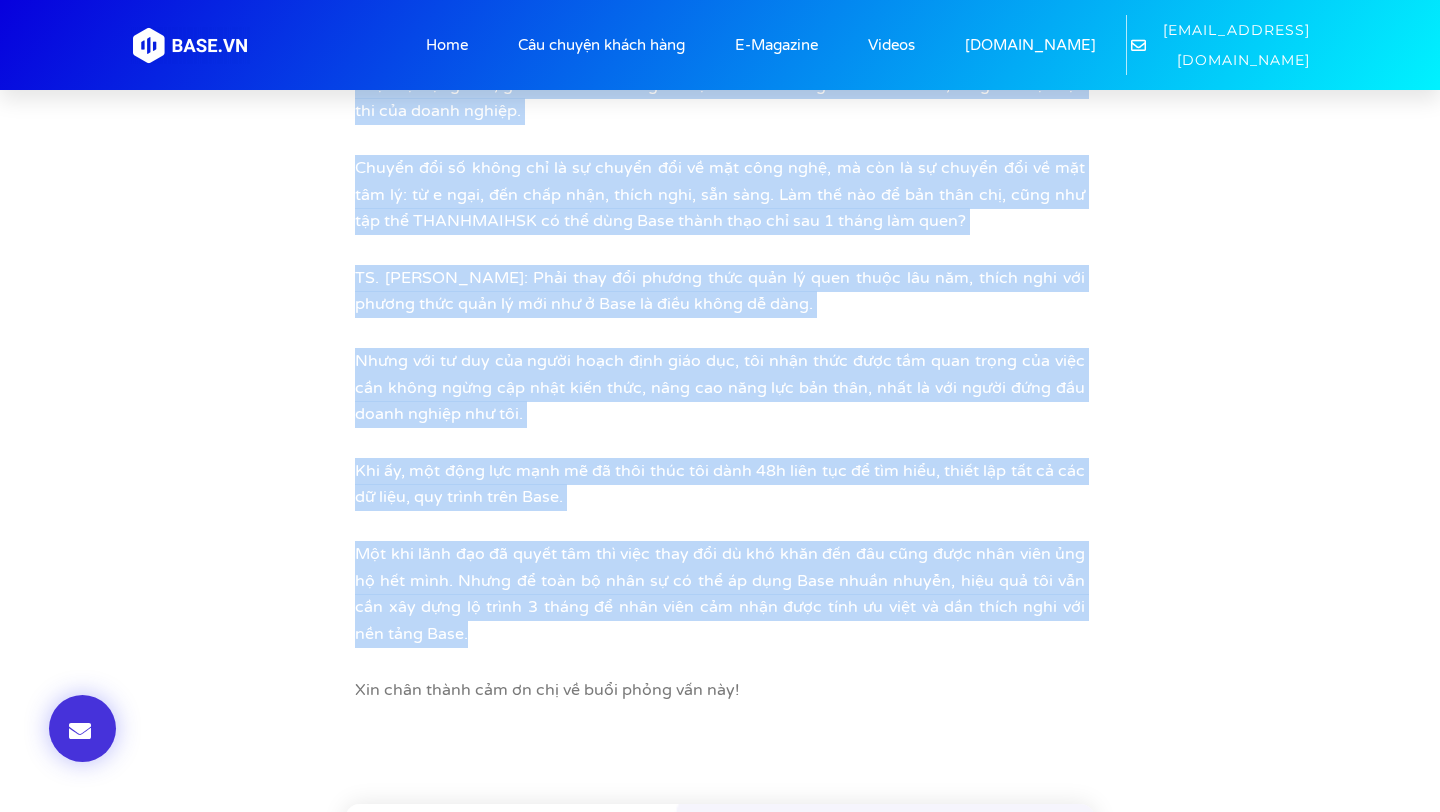 click on "Xin chân thành cảm ơn chị về buổi phỏng vấn này!" at bounding box center (720, 690) 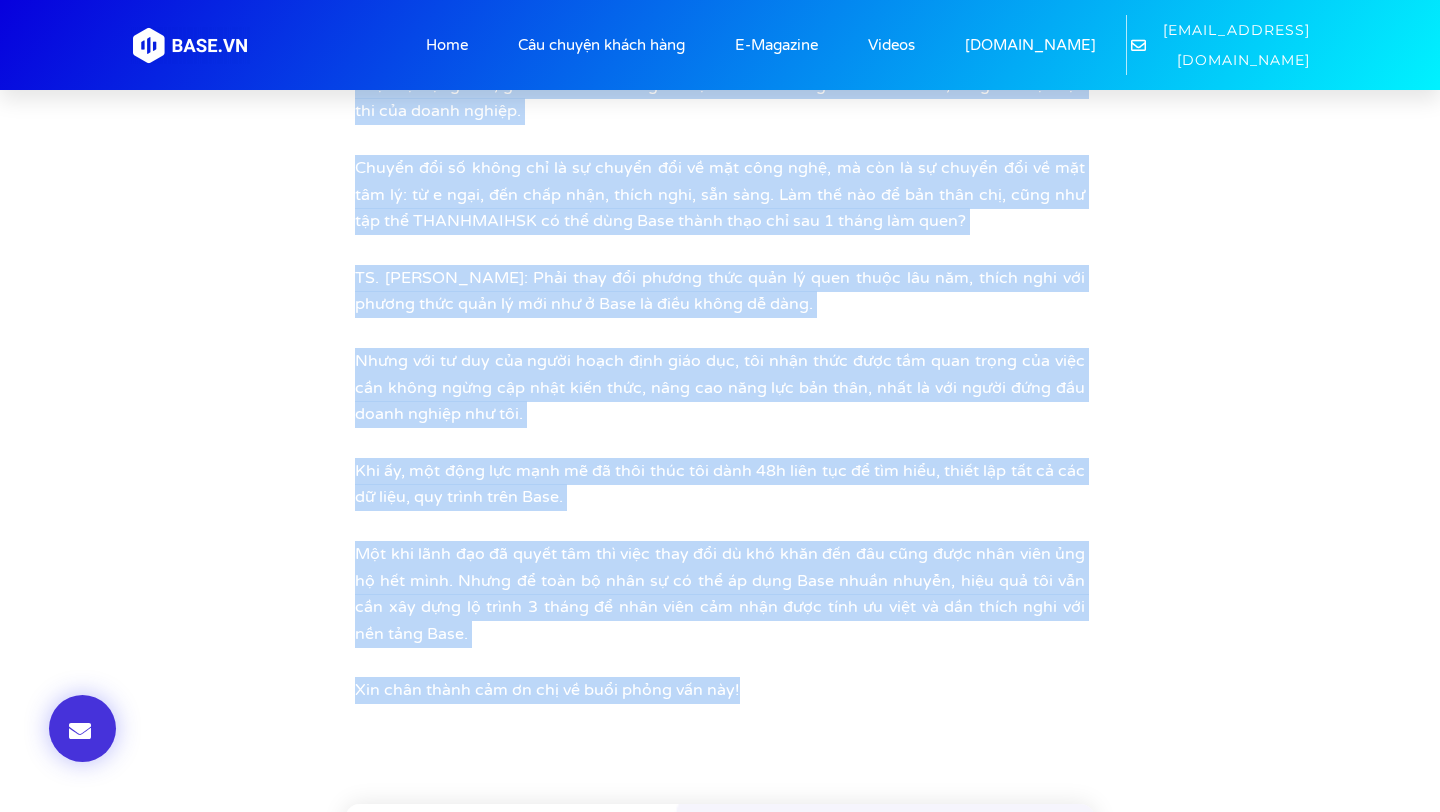 click on "Một khi lãnh đạo đã quyết tâm thì việc thay đổi dù khó khăn đến đâu cũng được nhân viên ủng hộ hết mình. Nhưng để toàn bộ nhân sự có thể áp dụng Base nhuần nhuyễn, hiệu quả tôi vẫn cần xây dựng lộ trình 3 tháng để nhân viên cảm nhận được tính ưu việt và dần thích nghi với nền tảng Base." at bounding box center [720, 594] 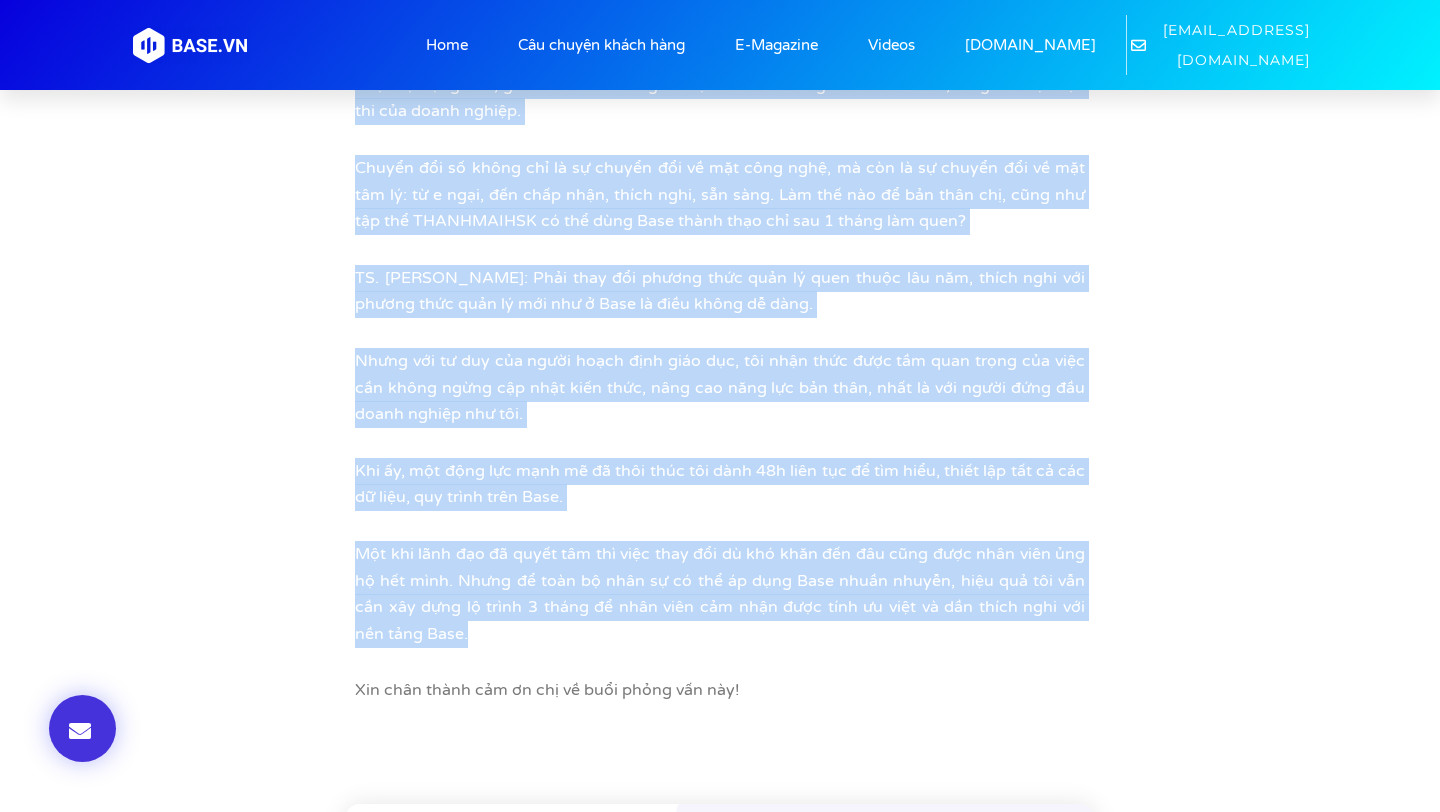 copy on "TS. Trần Thị Thanh Mai: Công ty đang triển khai đồng thời cả 2 bộ giải pháp Quản trị hiệu suất và Quản trị nhân sự trên nền tảng Base. Do quản lý nhiều thương hiệu con, nên khối lượng công việc của THANHMAIHSK rất lớn. Base đã giúp chúng tôi sắp xếp và quản lý công việc, quy trình, đề xuất một cách rất khoa học. Mọi thông tin đều được thông suốt và minh bạch hóa, đảm bảo nếu có phát sinh hay sai sót, những nhân sự liên quan đều dễ dàng nắm bắt. Việc chấm công, tính lương, quản lý nghỉ phép cũng được tự động hóa, giảm thiểu tối đa nguồn lực cho các công tác hành chính, tăng tốc độ thực thi của doanh nghiệp. Chuyển đổi số không chỉ là sự chuyển đổi về mặt công nghệ, mà còn là sự chuyển đổi về mặt tâm lý: từ e ngại, đến chấp nhận, thích nghi, sẵn sàng. Làm thế nào để bản thân chị, cũng như tập thể THANHMAIHSK có thể dùng Base thành thạo chỉ sau 1 tháng làm quen? TS. Trần Thị Thanh Mai: Phải thay đổi phương thức quản lý quen thuộc lâu năm, thích nghi với phương thức quản lý mới như ở Base là điều không dễ dàng..." 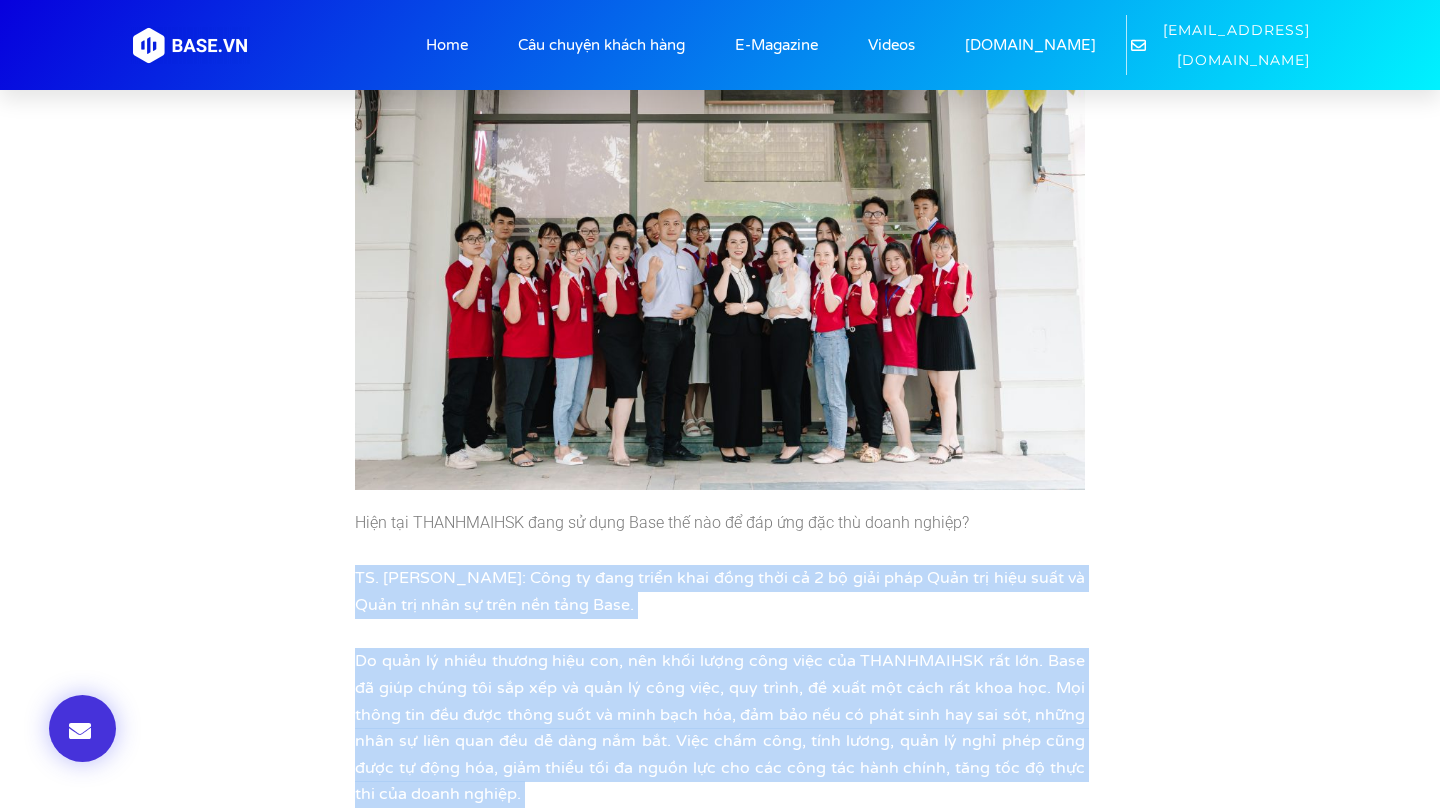 scroll, scrollTop: 4573, scrollLeft: 0, axis: vertical 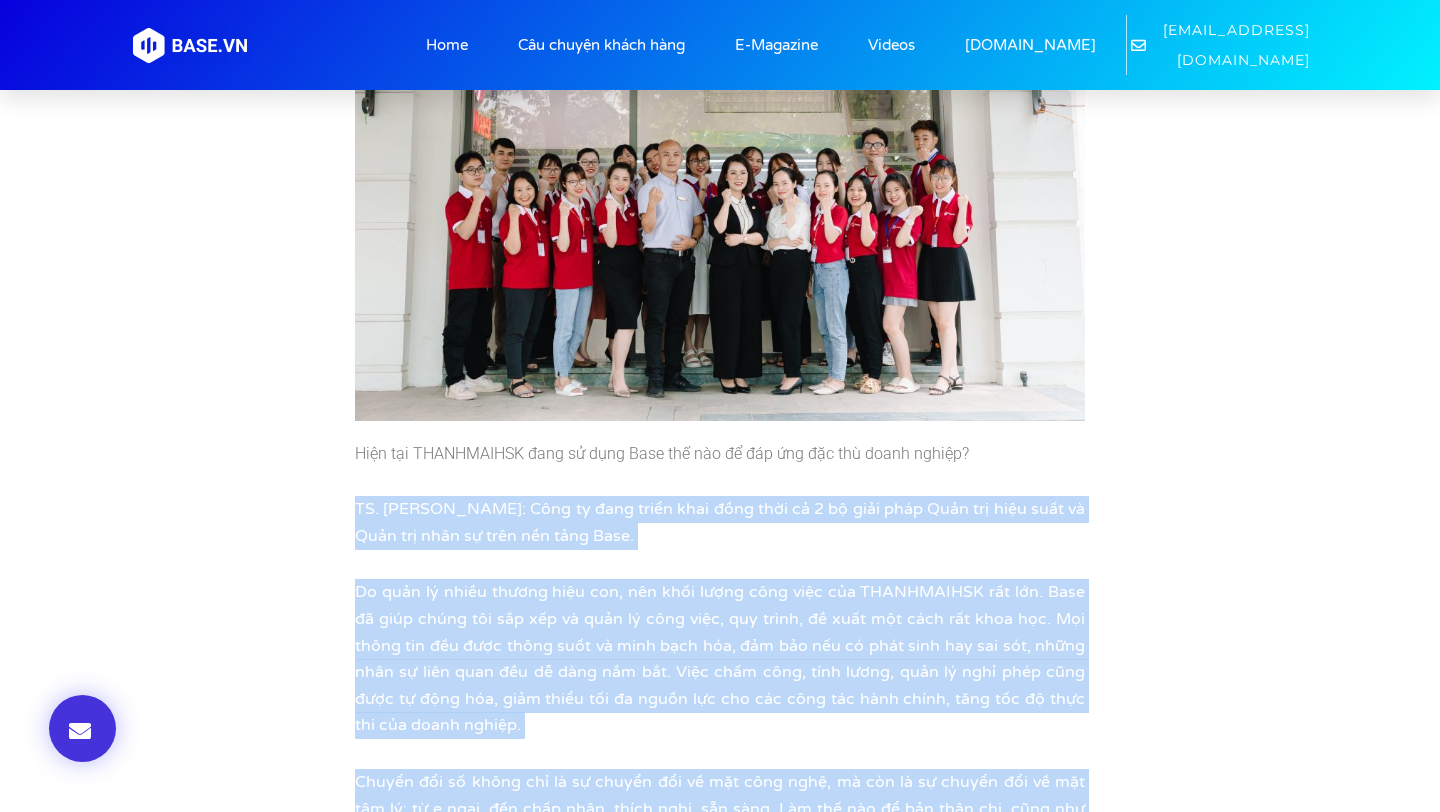 copy on "TS. Trần Thị Thanh Mai: Công ty đang triển khai đồng thời cả 2 bộ giải pháp Quản trị hiệu suất và Quản trị nhân sự trên nền tảng Base. Do quản lý nhiều thương hiệu con, nên khối lượng công việc của THANHMAIHSK rất lớn. Base đã giúp chúng tôi sắp xếp và quản lý công việc, quy trình, đề xuất một cách rất khoa học. Mọi thông tin đều được thông suốt và minh bạch hóa, đảm bảo nếu có phát sinh hay sai sót, những nhân sự liên quan đều dễ dàng nắm bắt. Việc chấm công, tính lương, quản lý nghỉ phép cũng được tự động hóa, giảm thiểu tối đa nguồn lực cho các công tác hành chính, tăng tốc độ thực thi của doanh nghiệp. Chuyển đổi số không chỉ là sự chuyển đổi về mặt công nghệ, mà còn là sự chuyển đổi về mặt tâm lý: từ e ngại, đến chấp nhận, thích nghi, sẵn sàng. Làm thế nào để bản thân chị, cũng như tập thể THANHMAIHSK có thể dùng Base thành thạo chỉ sau 1 tháng làm quen? TS. Trần Thị Thanh Mai: Phải thay đổi phương thức quản lý quen thuộc lâu năm, thích nghi với phương thức quản lý mới như ở Base là điều không dễ dàng..." 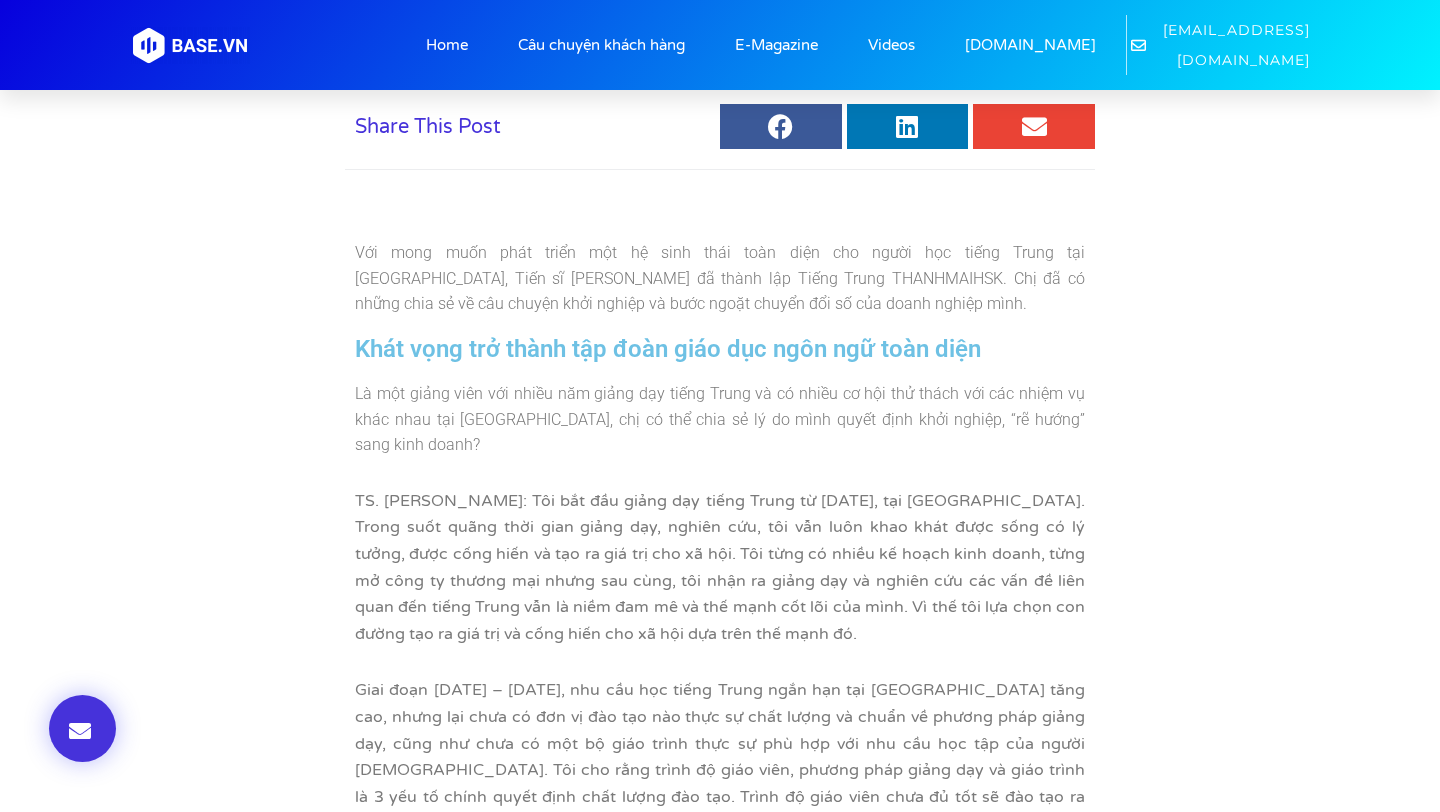 scroll, scrollTop: 929, scrollLeft: 0, axis: vertical 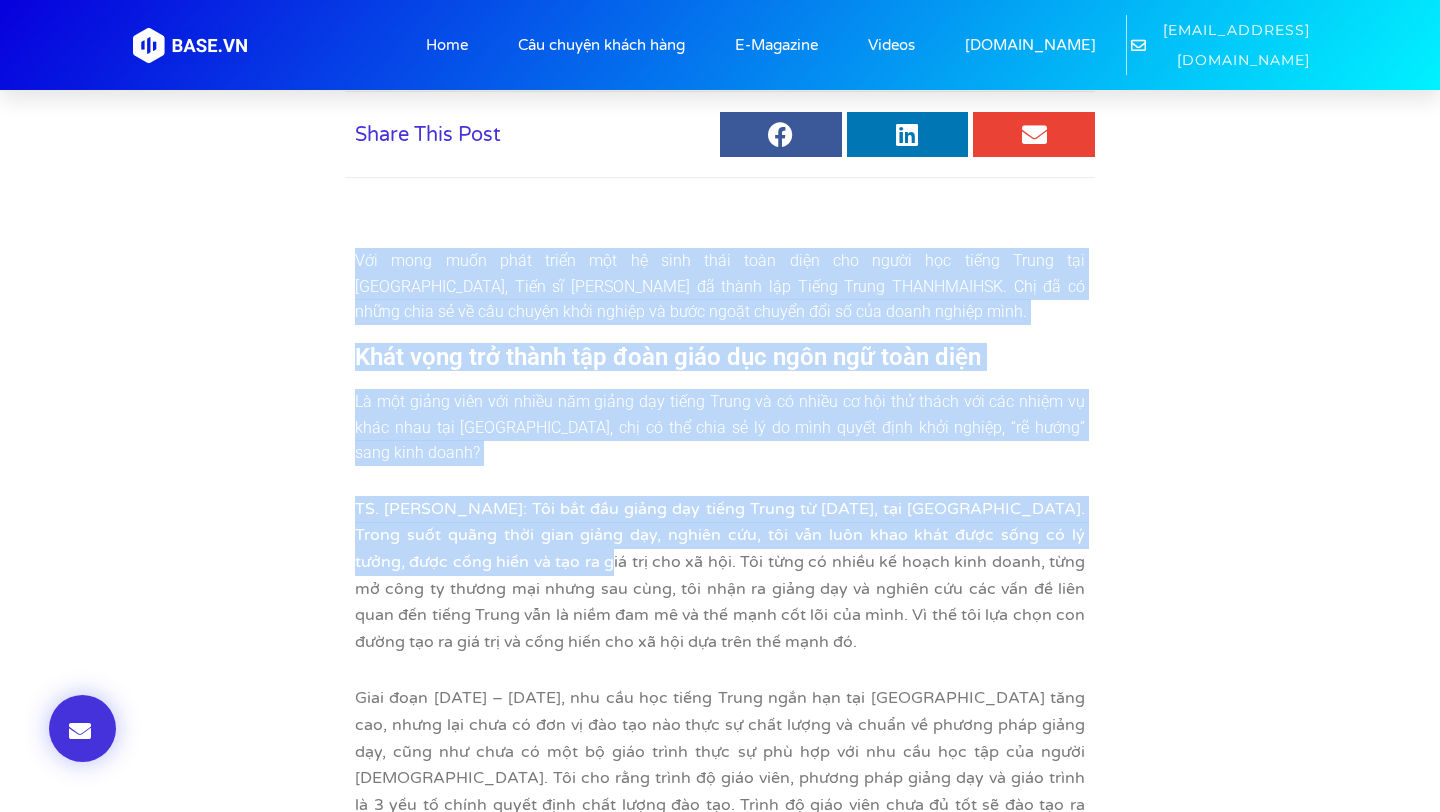 drag, startPoint x: 352, startPoint y: 251, endPoint x: 538, endPoint y: 553, distance: 354.68295 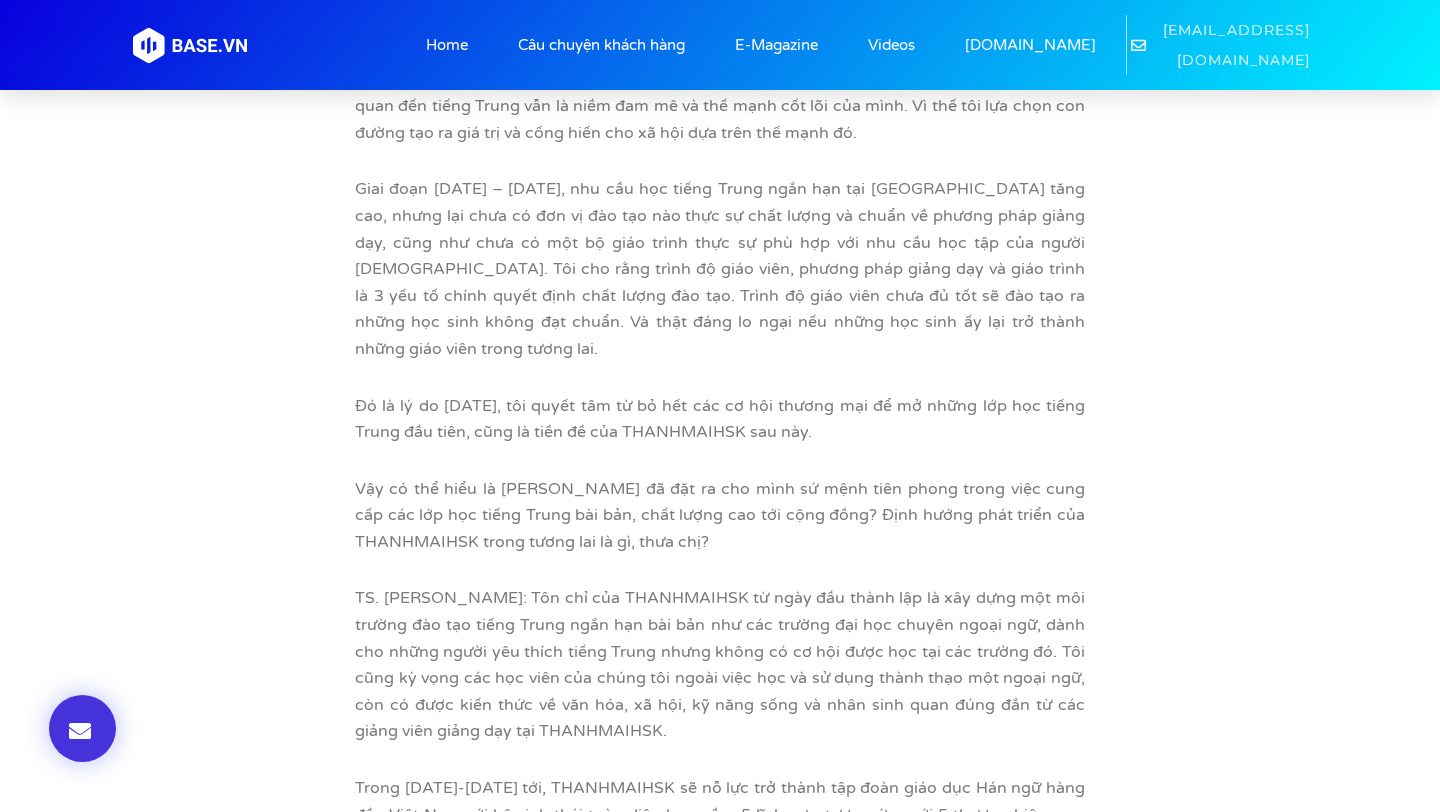 click on "Vậy có thể hiểu là THANHMAIHSK đã đặt ra cho mình sứ mệnh tiên phong trong việc cung cấp các lớp học tiếng Trung bài bản, chất lượng cao tới cộng đồng? Định hướng phát triển của THANHMAIHSK trong tương lai là gì, thưa chị?" at bounding box center (720, 515) 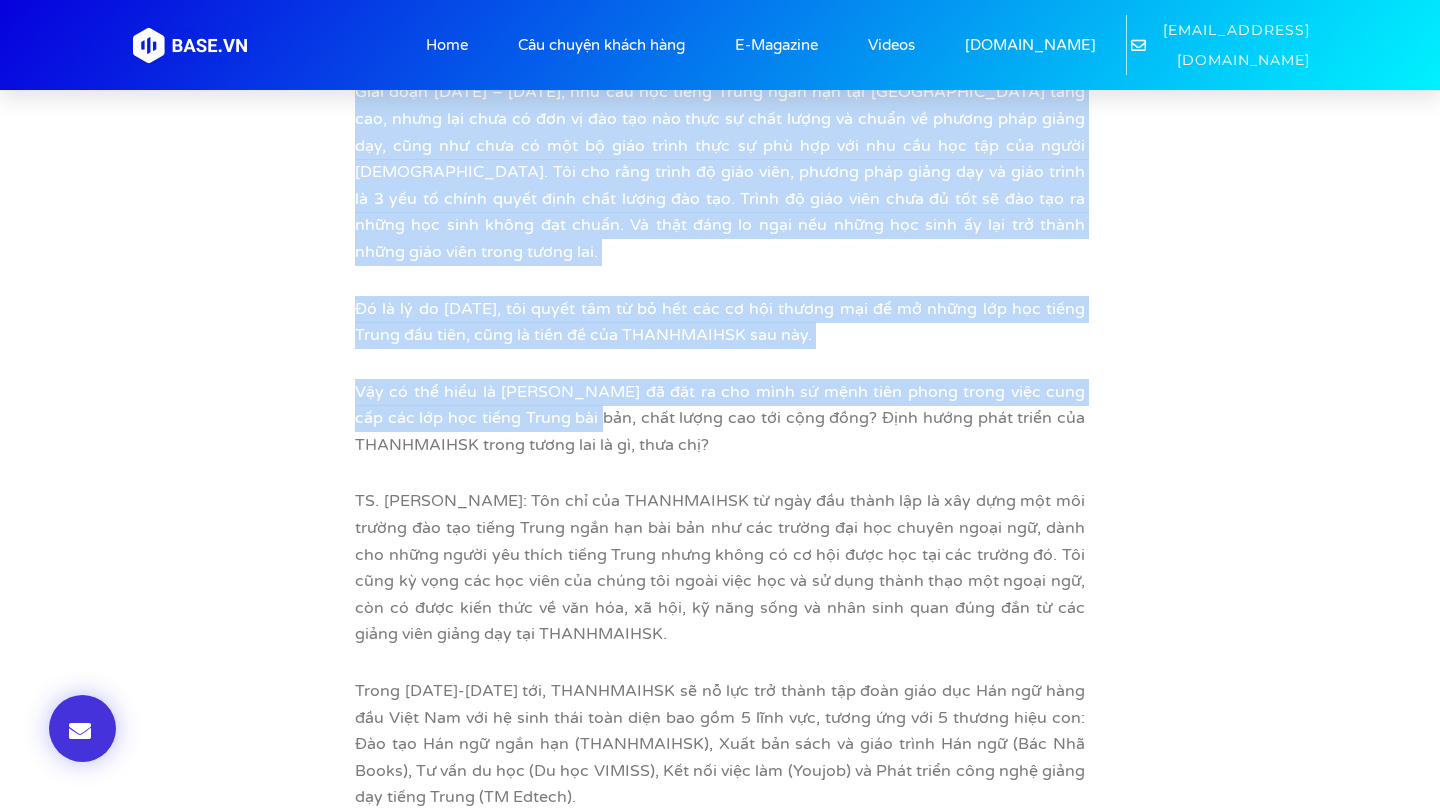 click on "Vậy có thể hiểu là THANHMAIHSK đã đặt ra cho mình sứ mệnh tiên phong trong việc cung cấp các lớp học tiếng Trung bài bản, chất lượng cao tới cộng đồng? Định hướng phát triển của THANHMAIHSK trong tương lai là gì, thưa chị?" at bounding box center [720, 419] 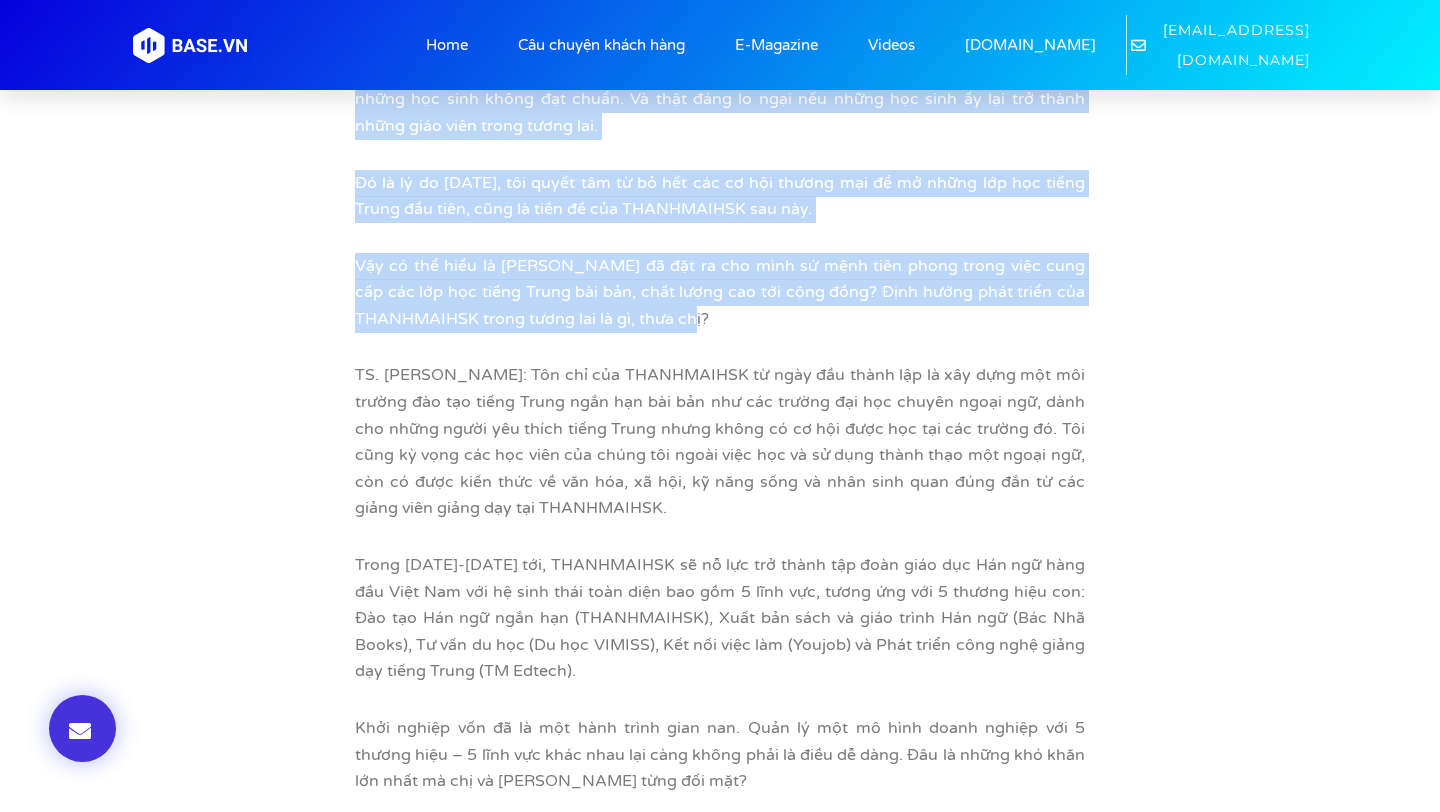 click on "TS. Trần Thị Thanh Mai: Tôn chỉ của THANHMAIHSK từ ngày đầu thành lập là xây dựng một môi trường đào tạo tiếng Trung ngắn hạn bài bản như các trường đại học chuyên ngoại ngữ, dành cho những người yêu thích tiếng Trung nhưng không có cơ hội được học tại các trường đó. Tôi cũng kỳ vọng các học viên của chúng tôi ngoài việc học và sử dụng thành thạo một ngoại ngữ, còn có được kiến thức về văn hóa, xã hội, kỹ năng sống và nhân sinh quan đúng đắn từ các giảng viên giảng dạy tại THANHMAIHSK." at bounding box center [720, 441] 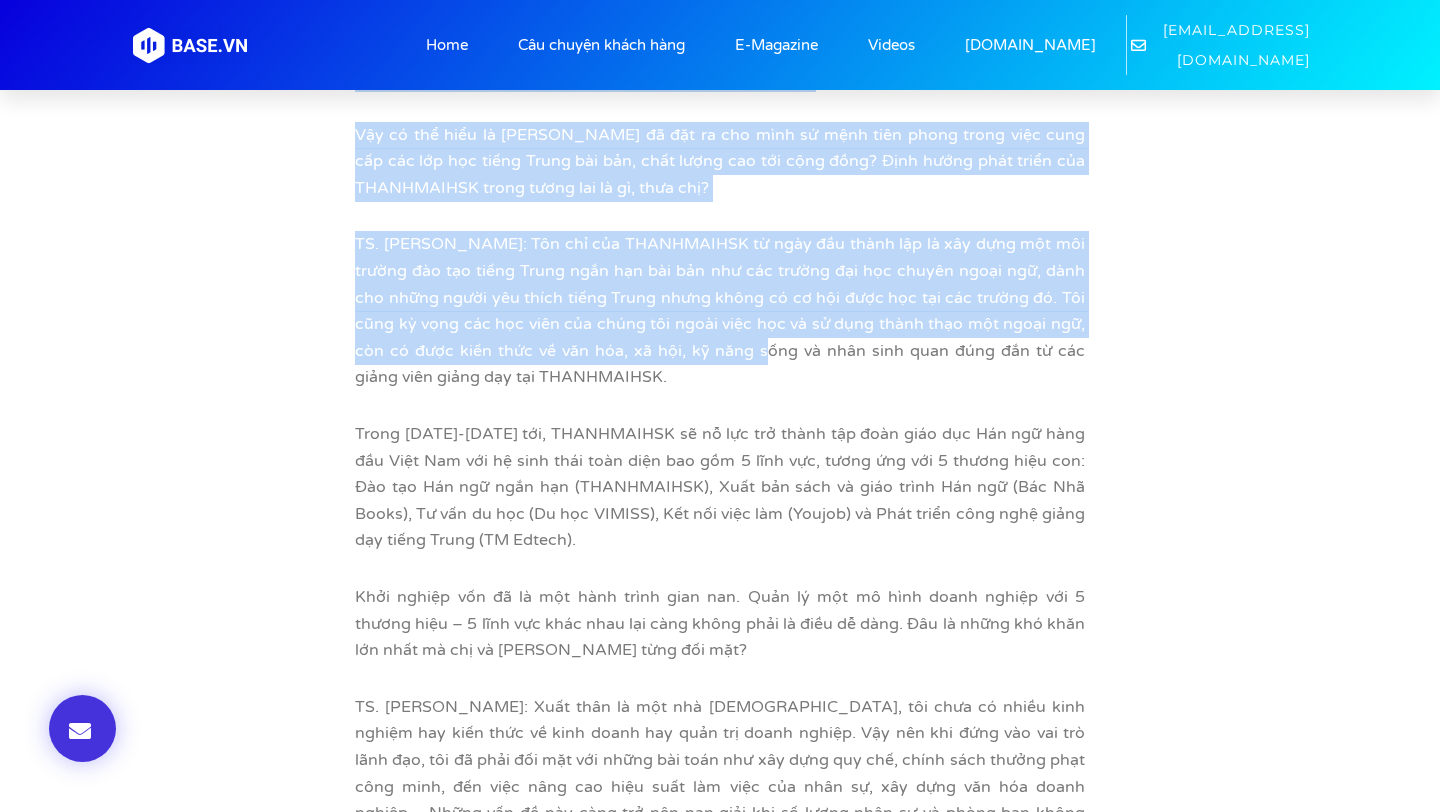 scroll, scrollTop: 1815, scrollLeft: 0, axis: vertical 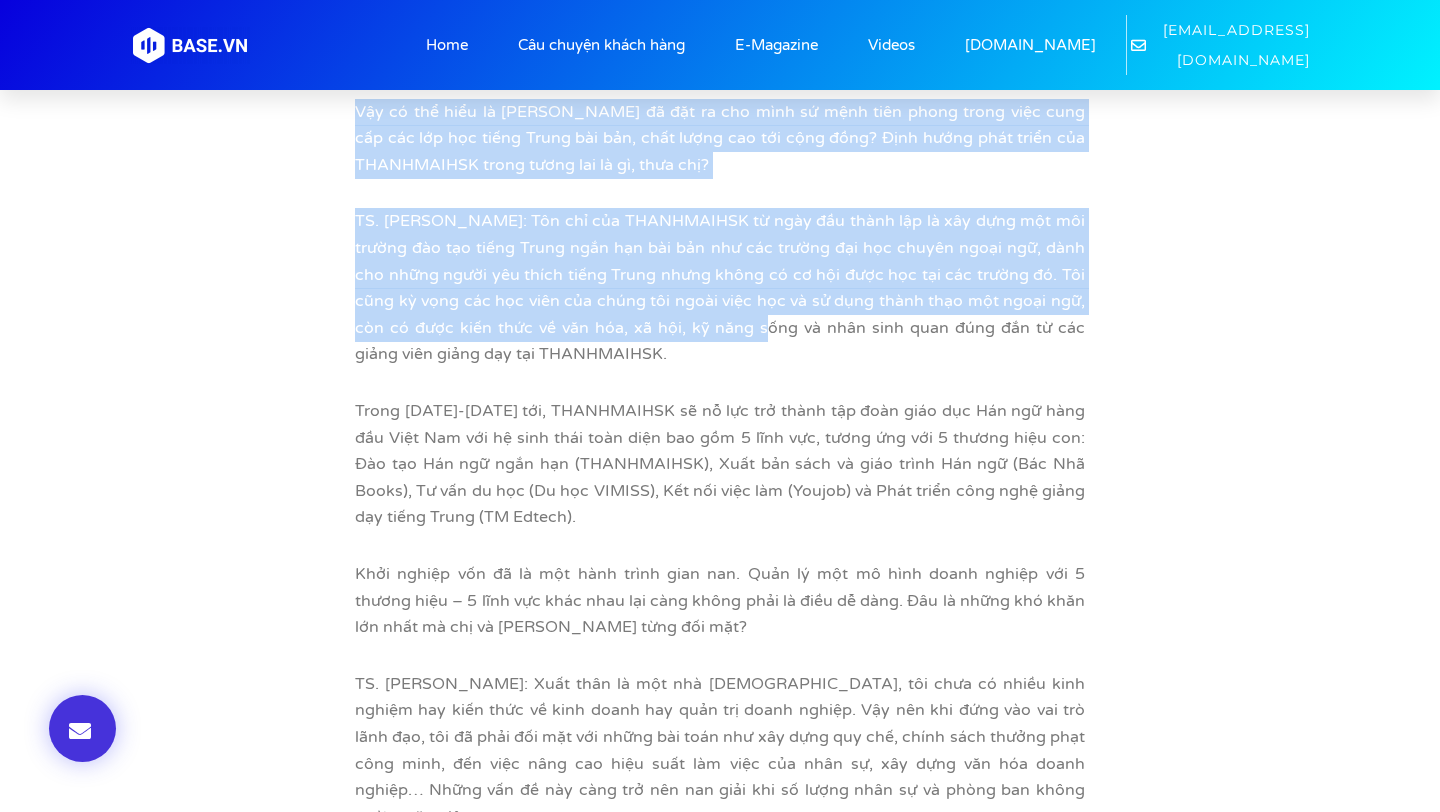 click on "Trong 5-10 năm tới, THANHMAIHSK sẽ nỗ lực trở thành tập đoàn giáo dục Hán ngữ hàng đầu Việt Nam với hệ sinh thái toàn diện bao gồm 5 lĩnh vực, tương ứng với 5 thương hiệu con: Đào tạo Hán ngữ ngắn hạn (THANHMAIHSK), Xuất bản sách và giáo trình Hán ngữ (Bác Nhã Books), Tư vấn du học (Du học VIMISS), Kết nối việc làm (Youjob) và Phát triển công nghệ giảng dạy tiếng Trung (TM Edtech)." at bounding box center [720, 464] 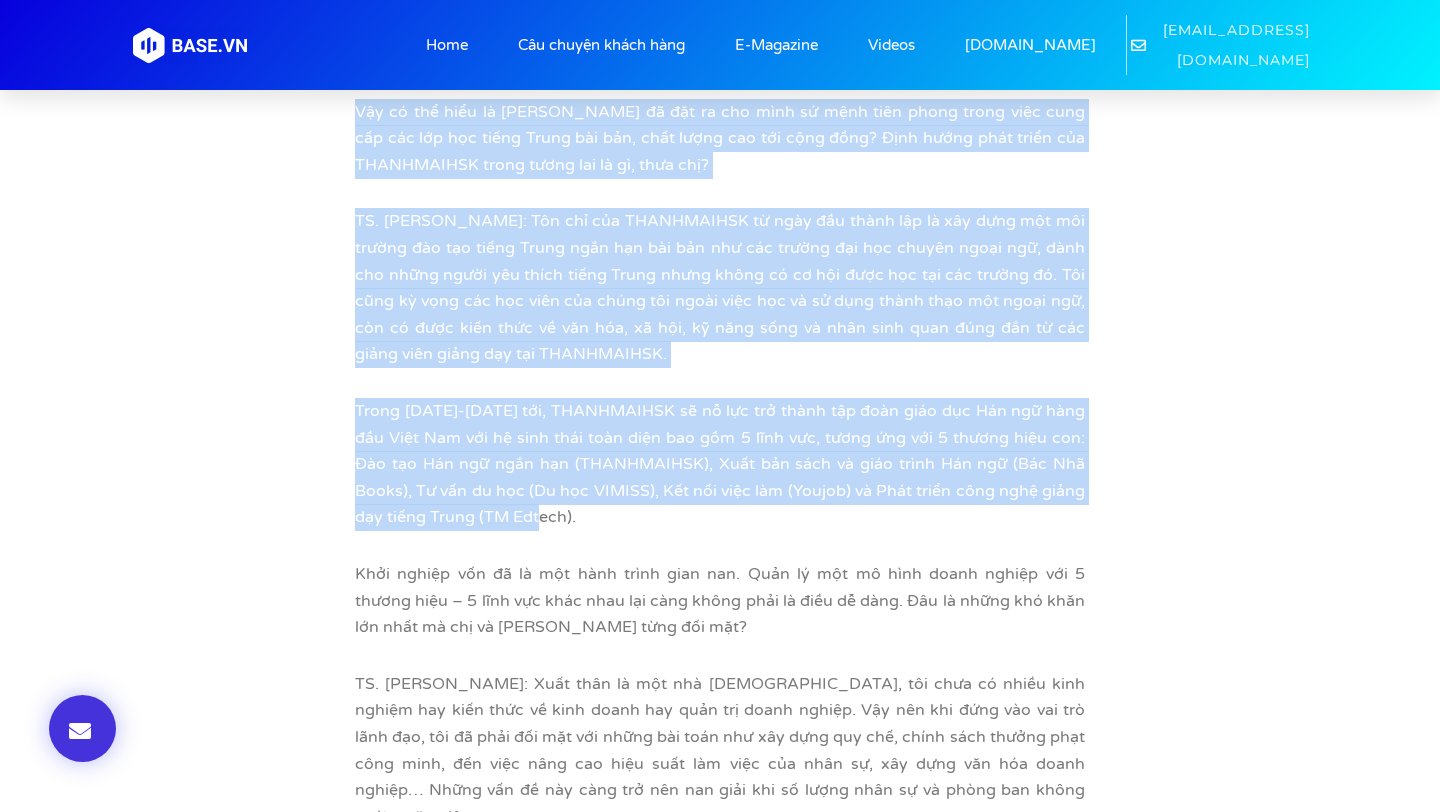 click on "Khởi nghiệp vốn đã là một hành trình gian nan. Quản lý một mô hình doanh nghiệp với 5 thương hiệu – 5 lĩnh vực khác nhau lại càng không phải là điều dễ dàng. Đâu là những khó khăn lớn nhất mà chị và THANHMAIHSK từng đối mặt?" at bounding box center (720, 601) 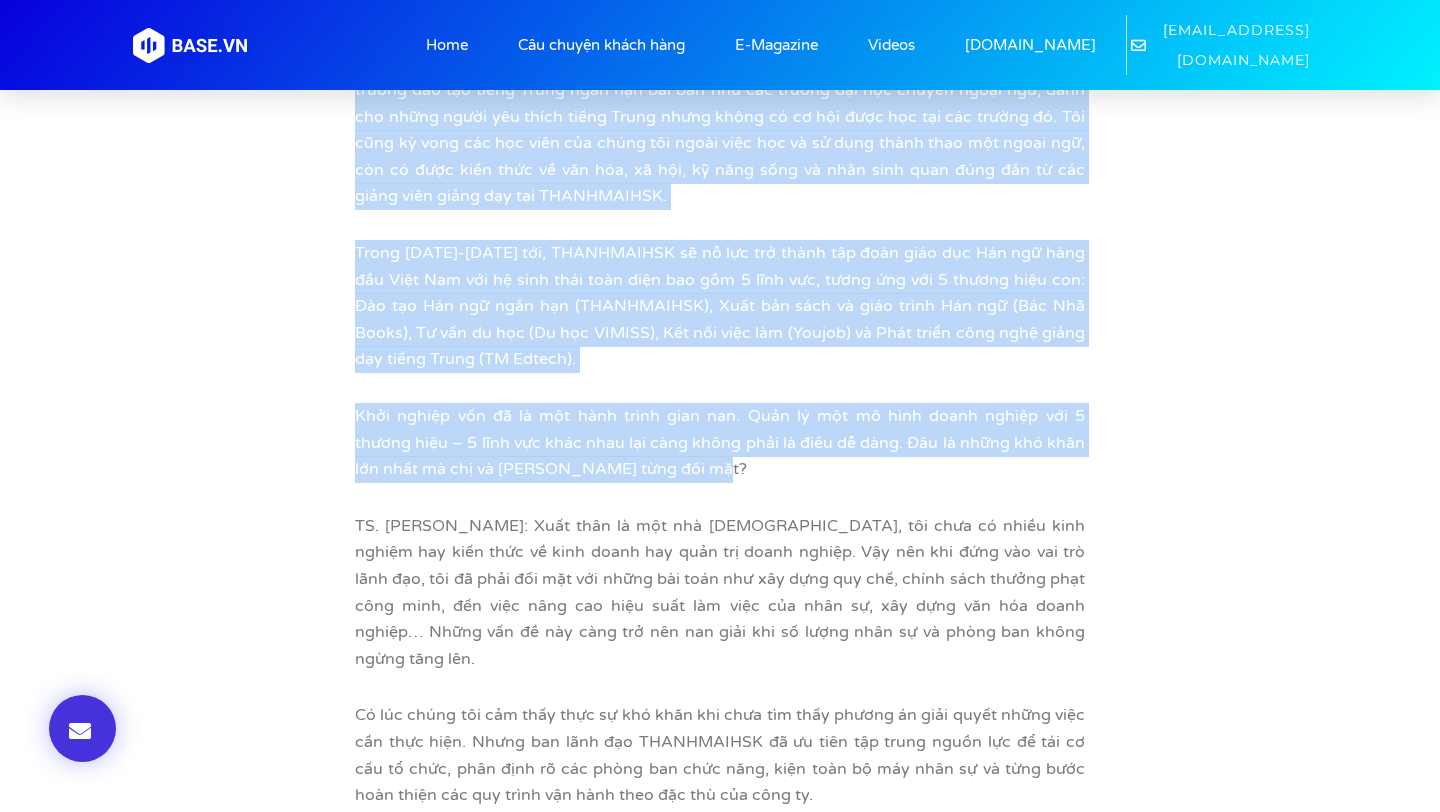 scroll, scrollTop: 2033, scrollLeft: 0, axis: vertical 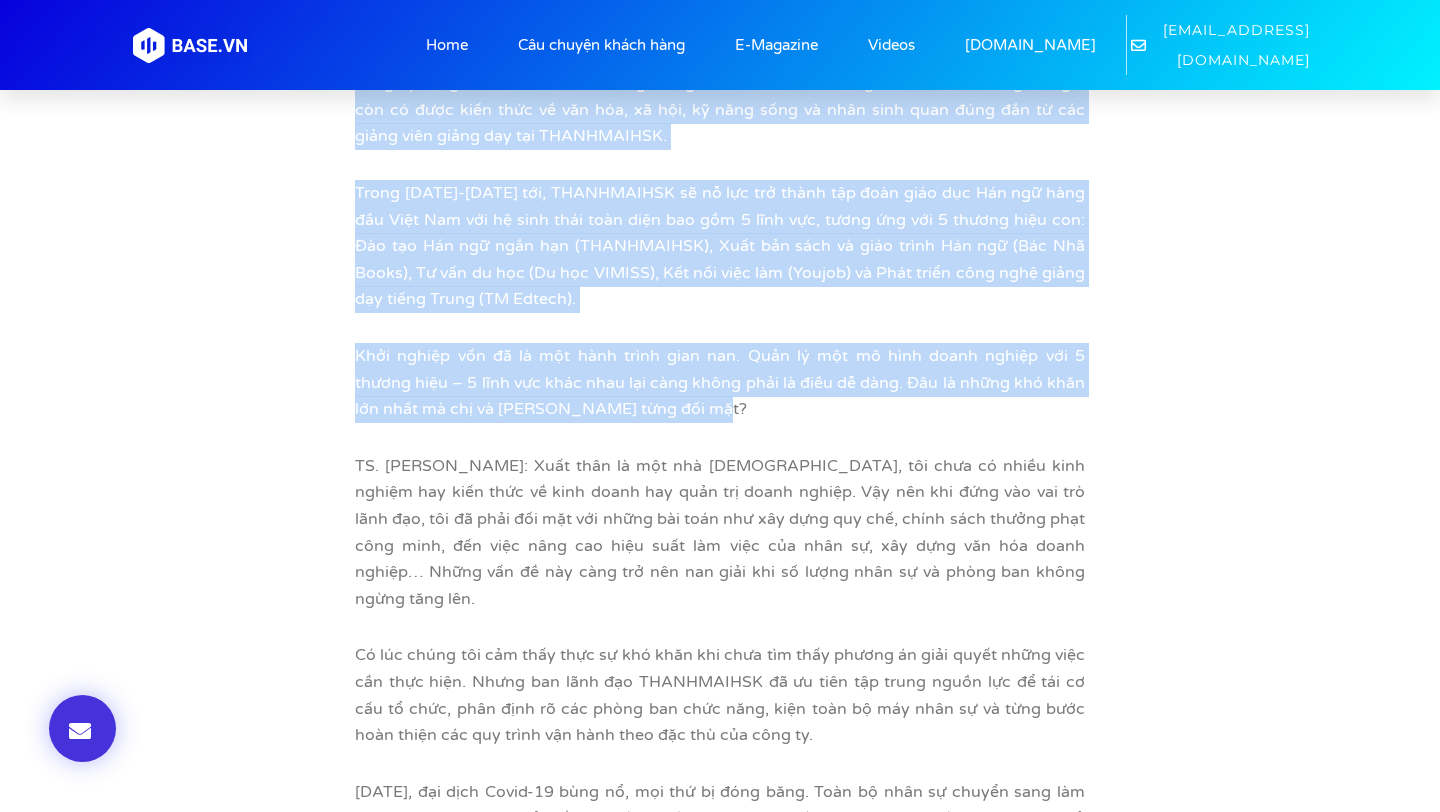 click on "TS. Trần Thị Thanh Mai: Xuất thân là một nhà giáo, tôi chưa có nhiều kinh nghiệm hay kiến thức về kinh doanh hay quản trị doanh nghiệp. Vậy nên khi đứng vào vai trò lãnh đạo, tôi đã phải đối mặt với những bài toán như xây dựng quy chế, chính sách thưởng phạt công minh, đến việc nâng cao hiệu suất làm việc của nhân sự, xây dựng văn hóa doanh nghiệp… Những vấn đề này càng trở nên nan giải khi số lượng nhân sự và phòng ban không ngừng tăng lên." at bounding box center (720, 533) 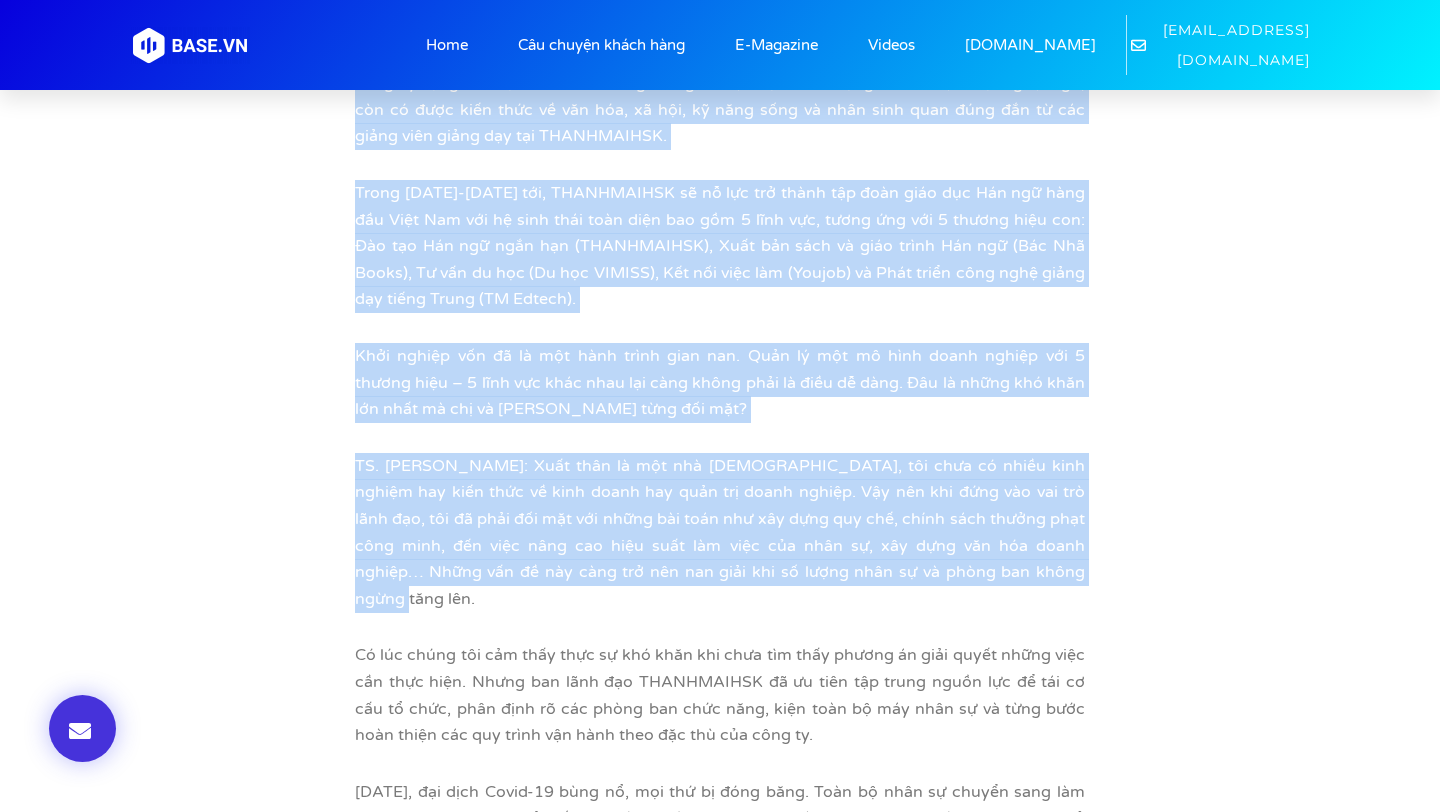 scroll, scrollTop: 2142, scrollLeft: 0, axis: vertical 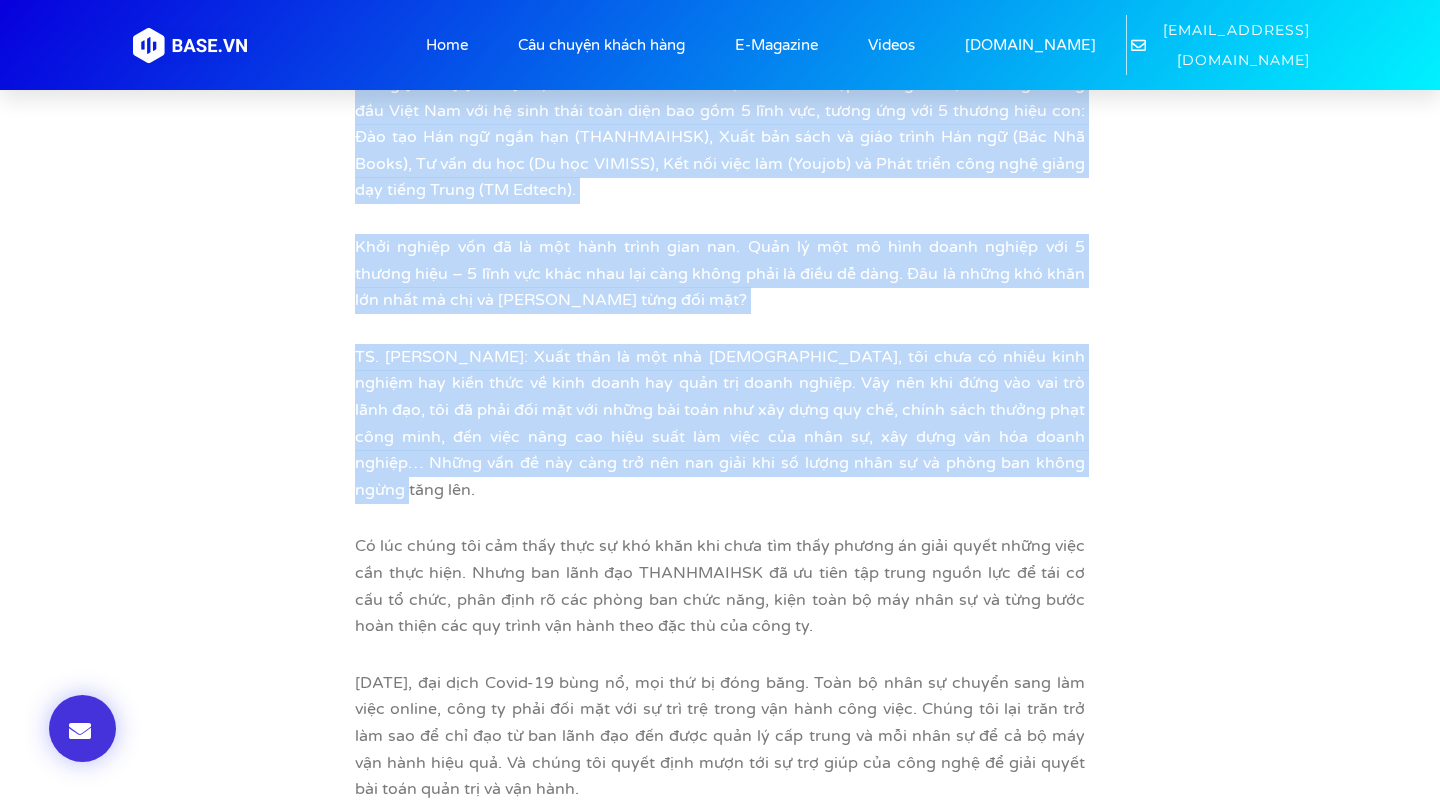 copy on "Với mong muốn phát triển một hệ sinh thái toàn diện cho người học tiếng Trung tại Việt Nam, Tiến sĩ Trần Thị Thanh Mai đã thành lập Tiếng Trung THANHMAIHSK. Chị đã có những chia sẻ về câu chuyện khởi nghiệp và bước ngoặt chuyển đổi số của doanh nghiệp mình.
Khát vọng trở thành tập đoàn giáo dục ngôn ngữ toàn diện
Là một giảng viên với nhiều năm giảng dạy tiếng Trung và có nhiều cơ hội thử thách với các nhiệm vụ khác nhau tại trường Đại học Hà Nội, chị có thể chia sẻ lý do mình quyết định khởi nghiệp, “rẽ hướng” sang kinh doanh? TS. Trần Thị Thanh Mai: Tôi bắt đầu giảng dạy tiếng Trung từ năm 1999, tại trường Đại học Hà Nội. Trong suốt quãng thời gian giảng dạy, nghiên cứu, tôi vẫn luôn khao khát được sống có lý tưởng, được cống hiến và tạo ra giá trị cho xã hội. Tôi từng có nhiều kế hoạch kinh doanh, từng mở công ty thương mại nhưng sau cùng, tôi nhận ra giảng dạy và nghiên cứu các vấn đề liên quan đến tiếng Trung vẫn là niềm đam mê và thế mạnh cốt lõi của mình. Vì thế tôi l..." 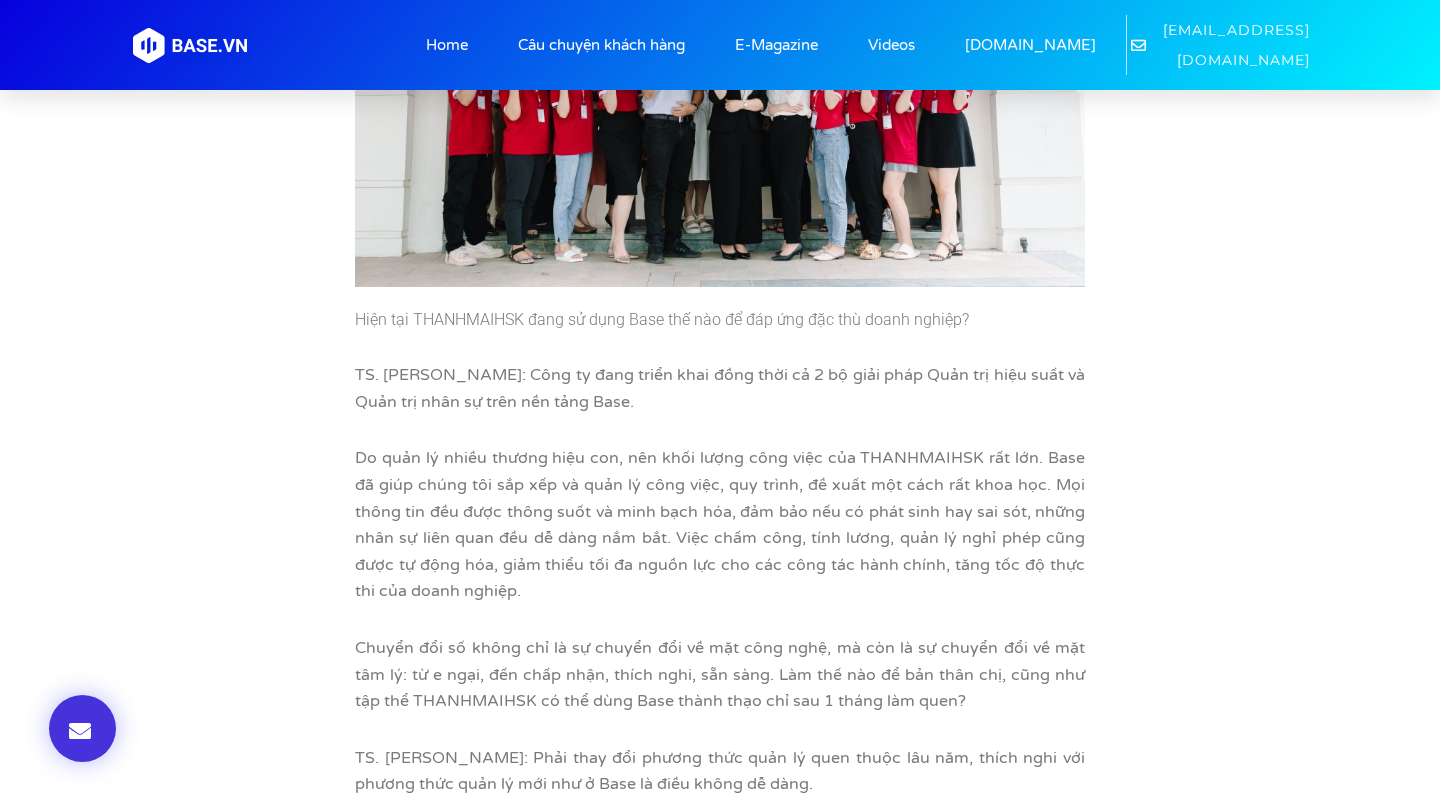 scroll, scrollTop: 4662, scrollLeft: 0, axis: vertical 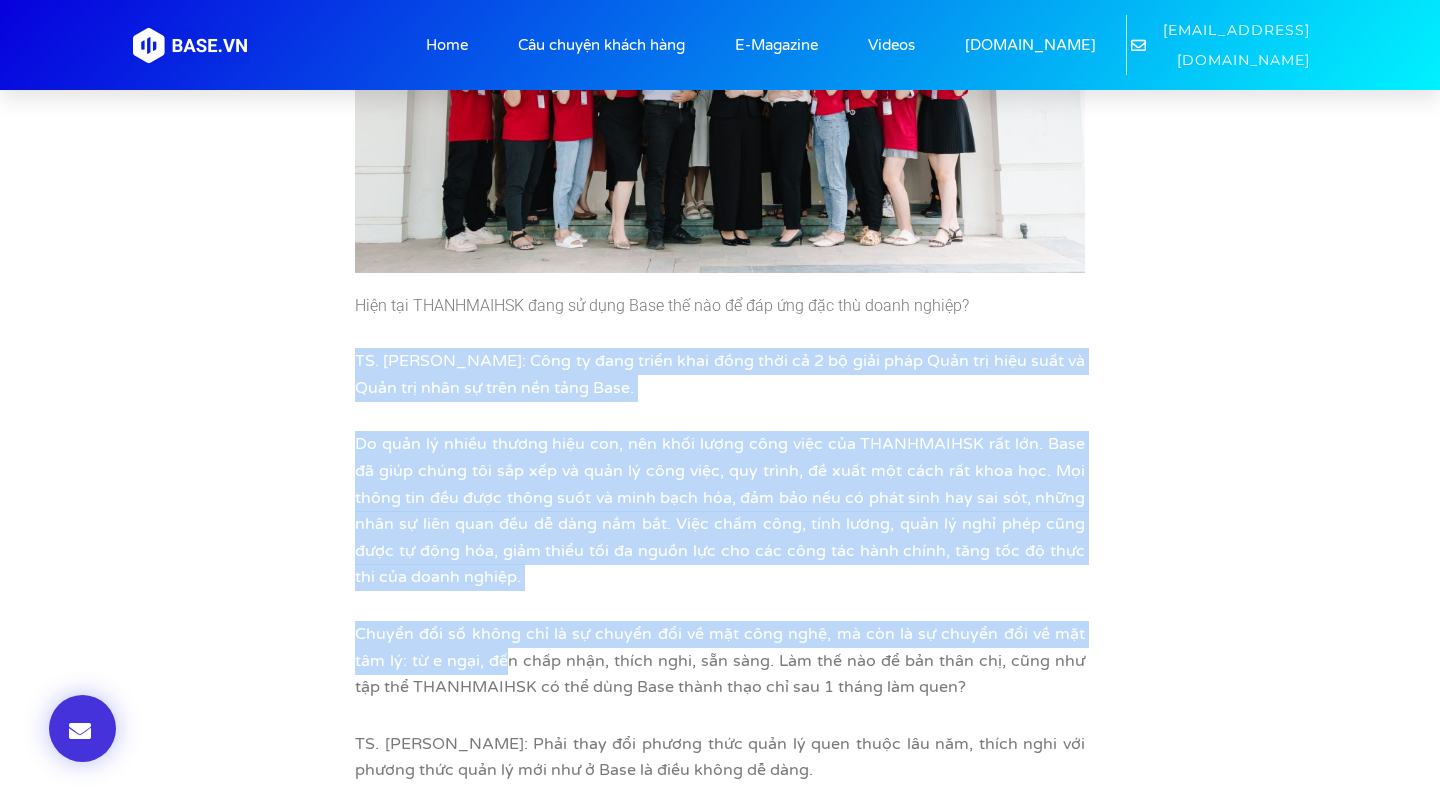 drag, startPoint x: 356, startPoint y: 269, endPoint x: 506, endPoint y: 565, distance: 331.8373 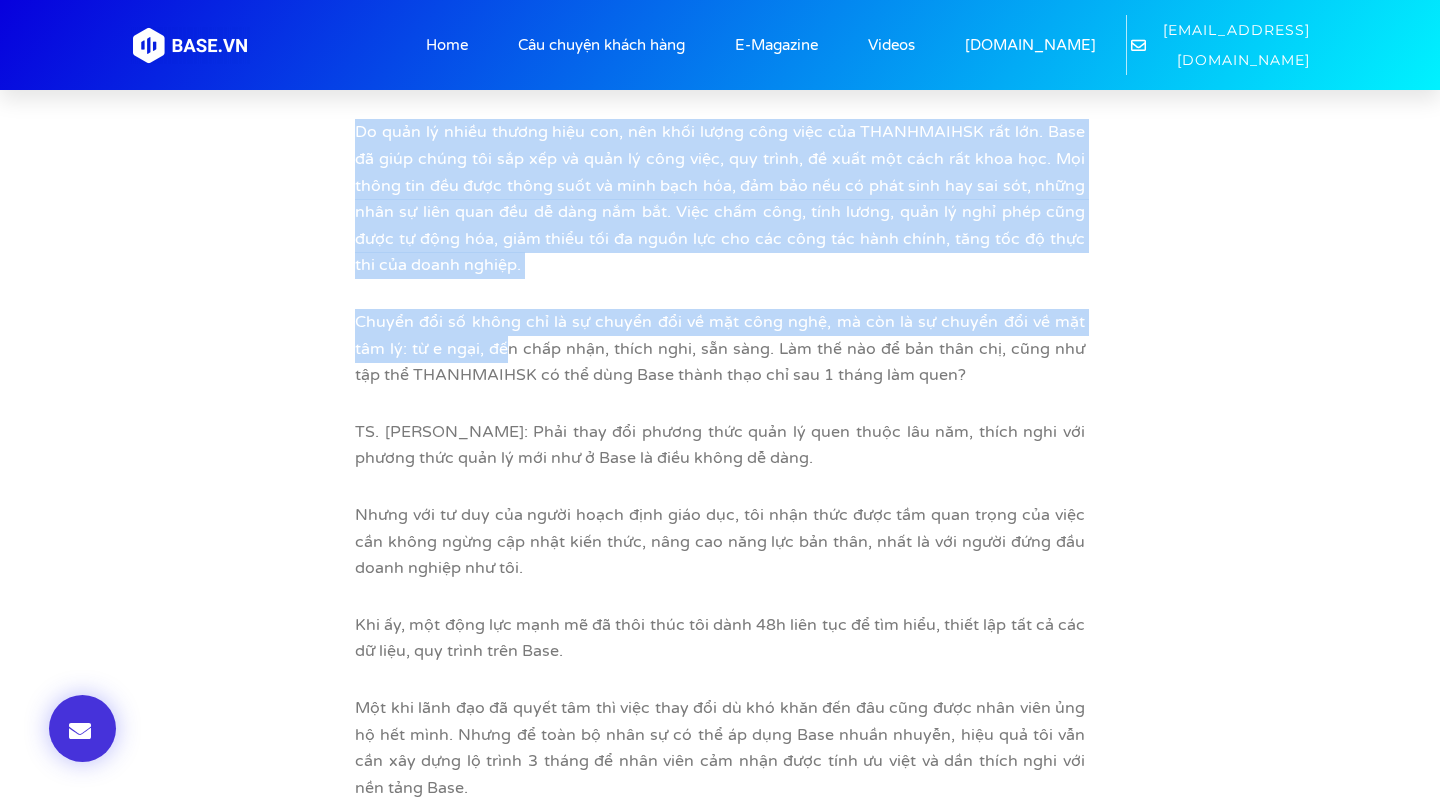 click on "Khi ấy, một động lực mạnh mẽ đã thôi thúc tôi dành 48h liên tục để tìm hiểu, thiết lập tất cả các dữ liệu, quy trình trên Base." at bounding box center (720, 638) 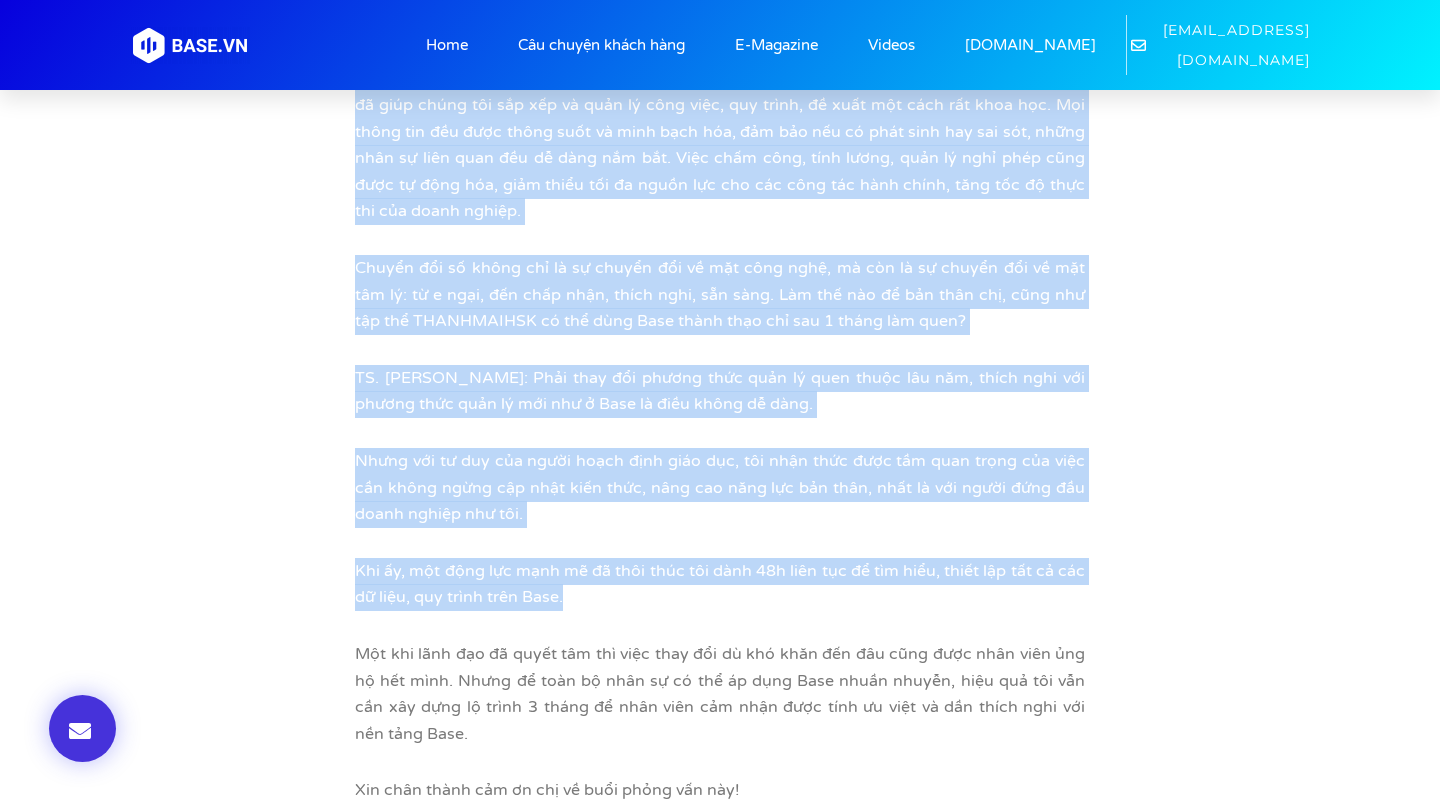 scroll, scrollTop: 5101, scrollLeft: 0, axis: vertical 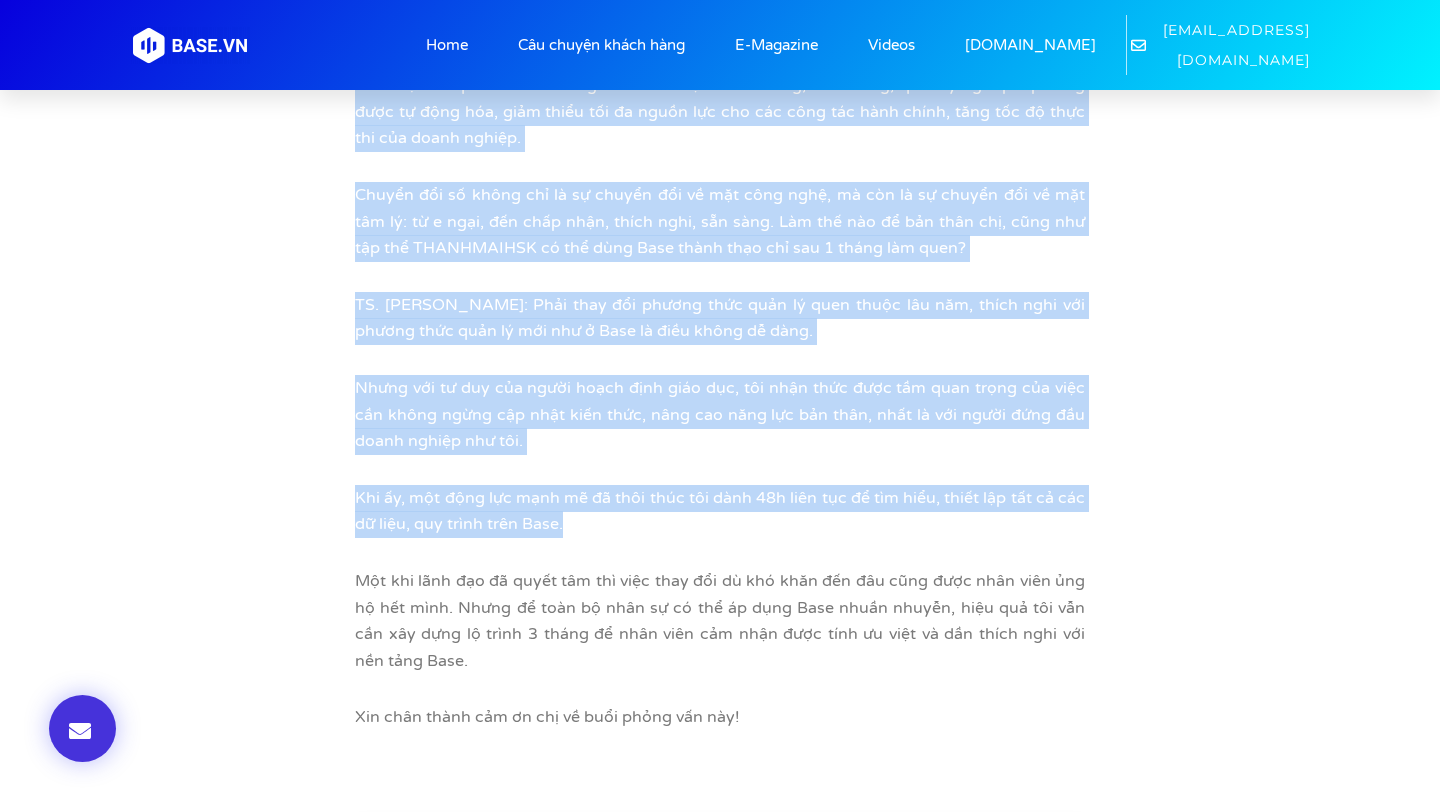 click on "Một khi lãnh đạo đã quyết tâm thì việc thay đổi dù khó khăn đến đâu cũng được nhân viên ủng hộ hết mình. Nhưng để toàn bộ nhân sự có thể áp dụng Base nhuần nhuyễn, hiệu quả tôi vẫn cần xây dựng lộ trình 3 tháng để nhân viên cảm nhận được tính ưu việt và dần thích nghi với nền tảng Base." at bounding box center (720, 621) 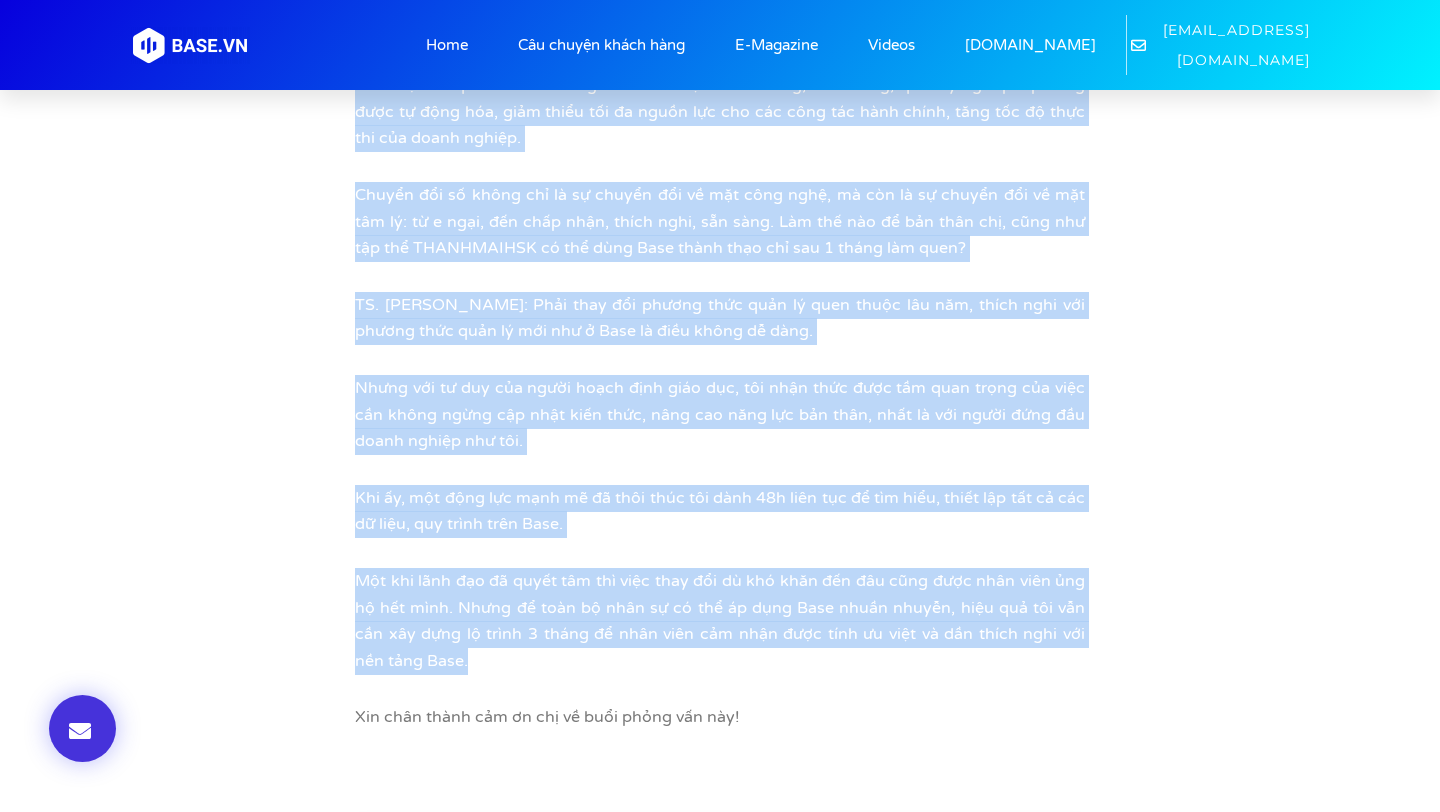 copy on "TS. Trần Thị Thanh Mai: Công ty đang triển khai đồng thời cả 2 bộ giải pháp Quản trị hiệu suất và Quản trị nhân sự trên nền tảng Base. Do quản lý nhiều thương hiệu con, nên khối lượng công việc của THANHMAIHSK rất lớn. Base đã giúp chúng tôi sắp xếp và quản lý công việc, quy trình, đề xuất một cách rất khoa học. Mọi thông tin đều được thông suốt và minh bạch hóa, đảm bảo nếu có phát sinh hay sai sót, những nhân sự liên quan đều dễ dàng nắm bắt. Việc chấm công, tính lương, quản lý nghỉ phép cũng được tự động hóa, giảm thiểu tối đa nguồn lực cho các công tác hành chính, tăng tốc độ thực thi của doanh nghiệp. Chuyển đổi số không chỉ là sự chuyển đổi về mặt công nghệ, mà còn là sự chuyển đổi về mặt tâm lý: từ e ngại, đến chấp nhận, thích nghi, sẵn sàng. Làm thế nào để bản thân chị, cũng như tập thể THANHMAIHSK có thể dùng Base thành thạo chỉ sau 1 tháng làm quen? TS. Trần Thị Thanh Mai: Phải thay đổi phương thức quản lý quen thuộc lâu năm, thích nghi với phương thức quản lý mới như ở Base là điều không dễ dàng..." 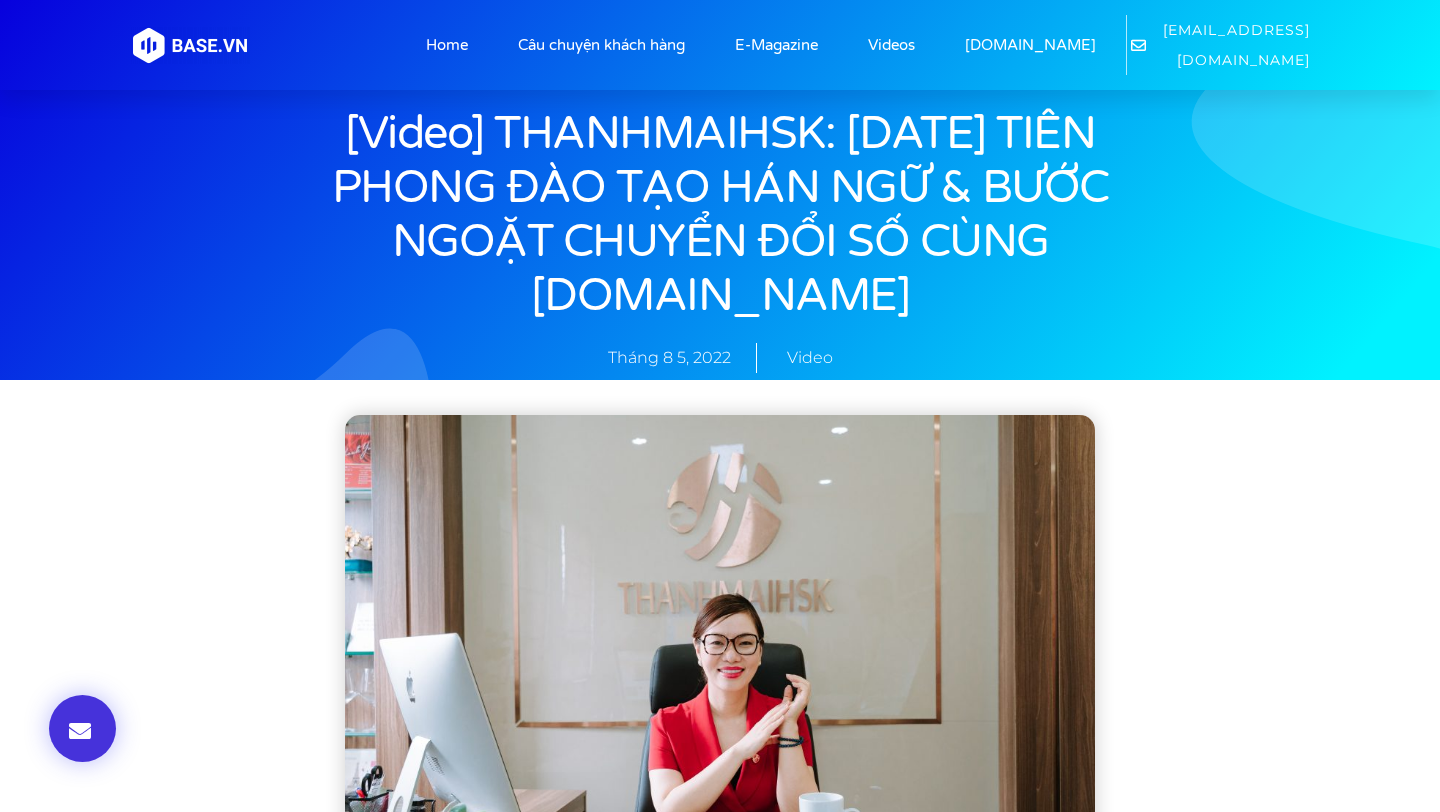 scroll, scrollTop: 0, scrollLeft: 0, axis: both 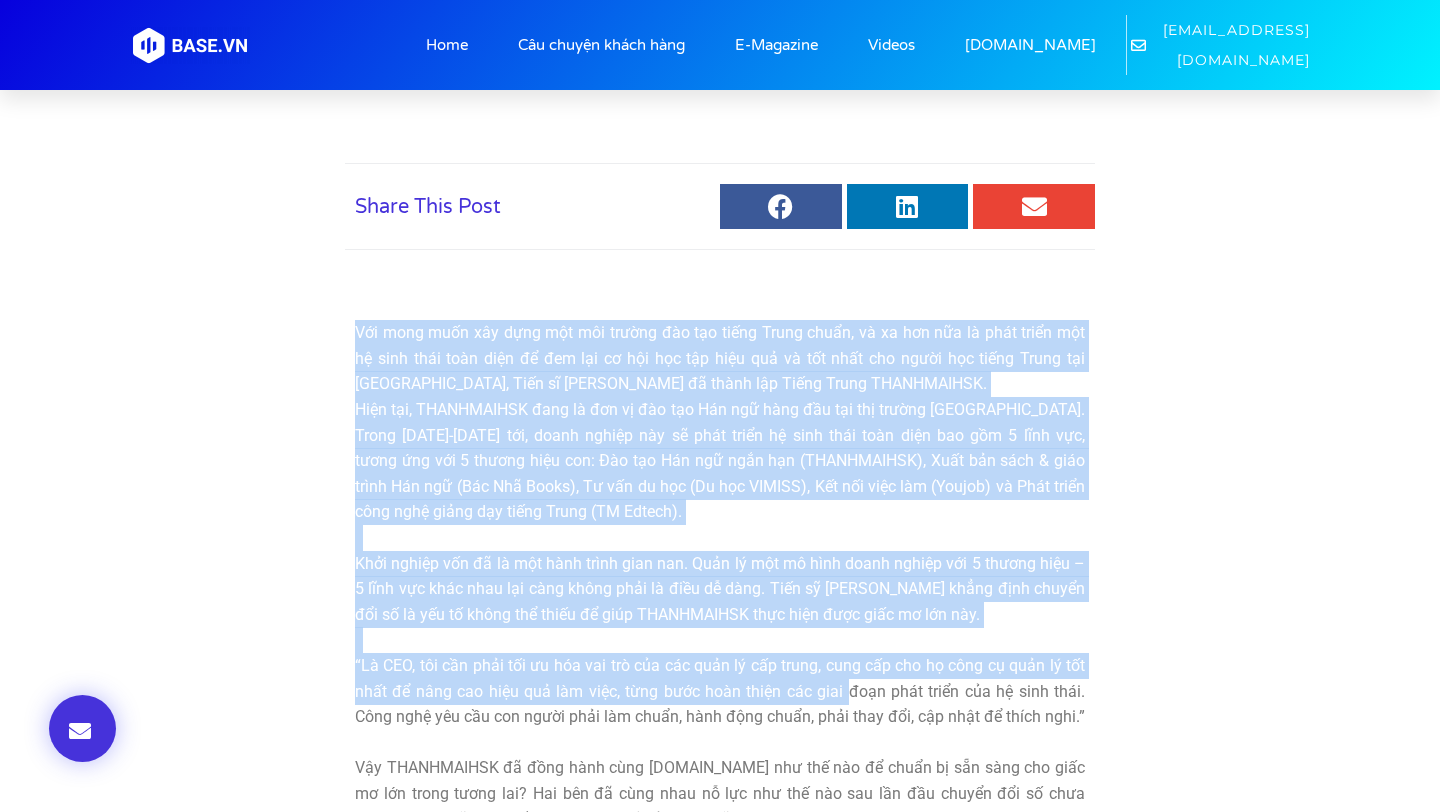 drag, startPoint x: 357, startPoint y: 331, endPoint x: 874, endPoint y: 707, distance: 639.2691 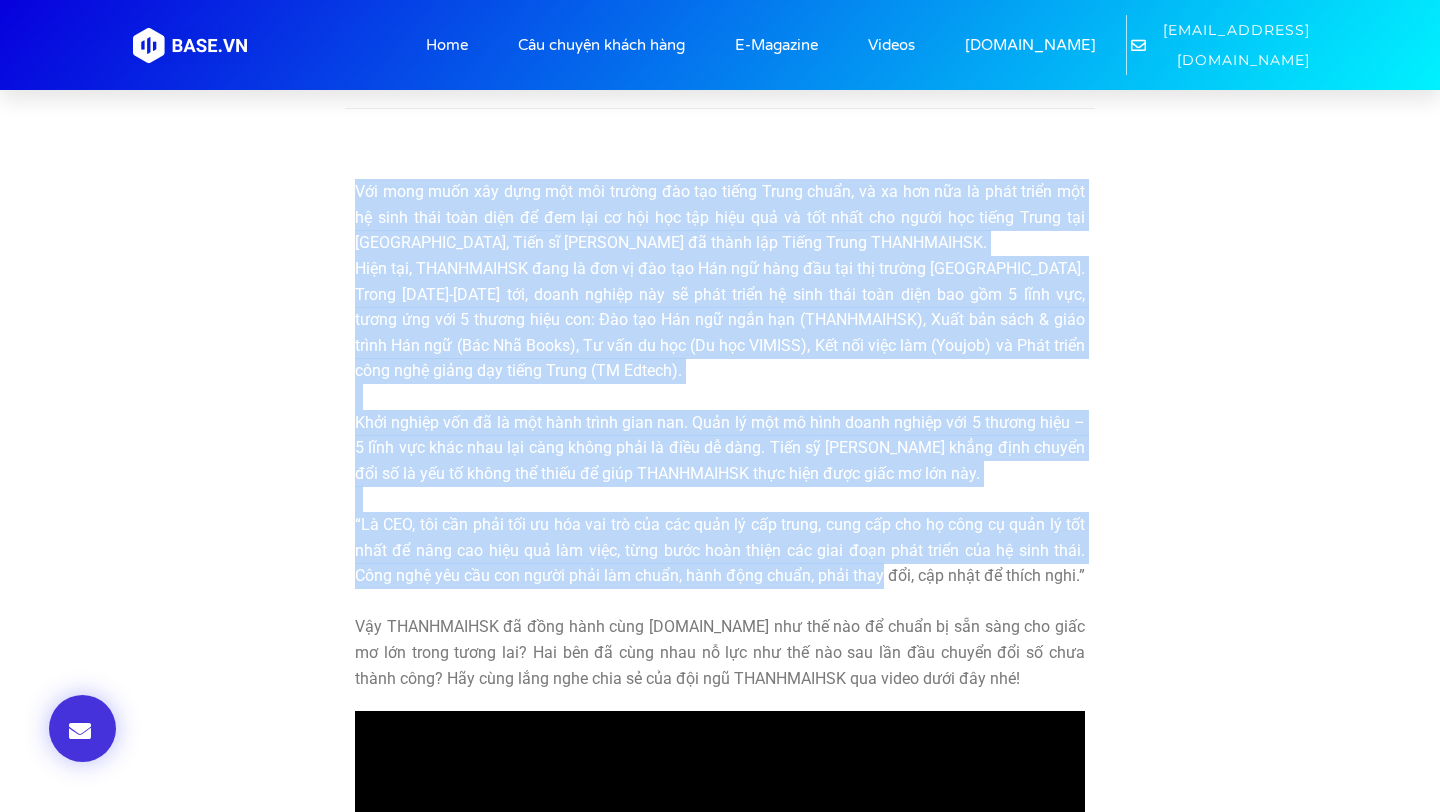 click at bounding box center (720, 602) 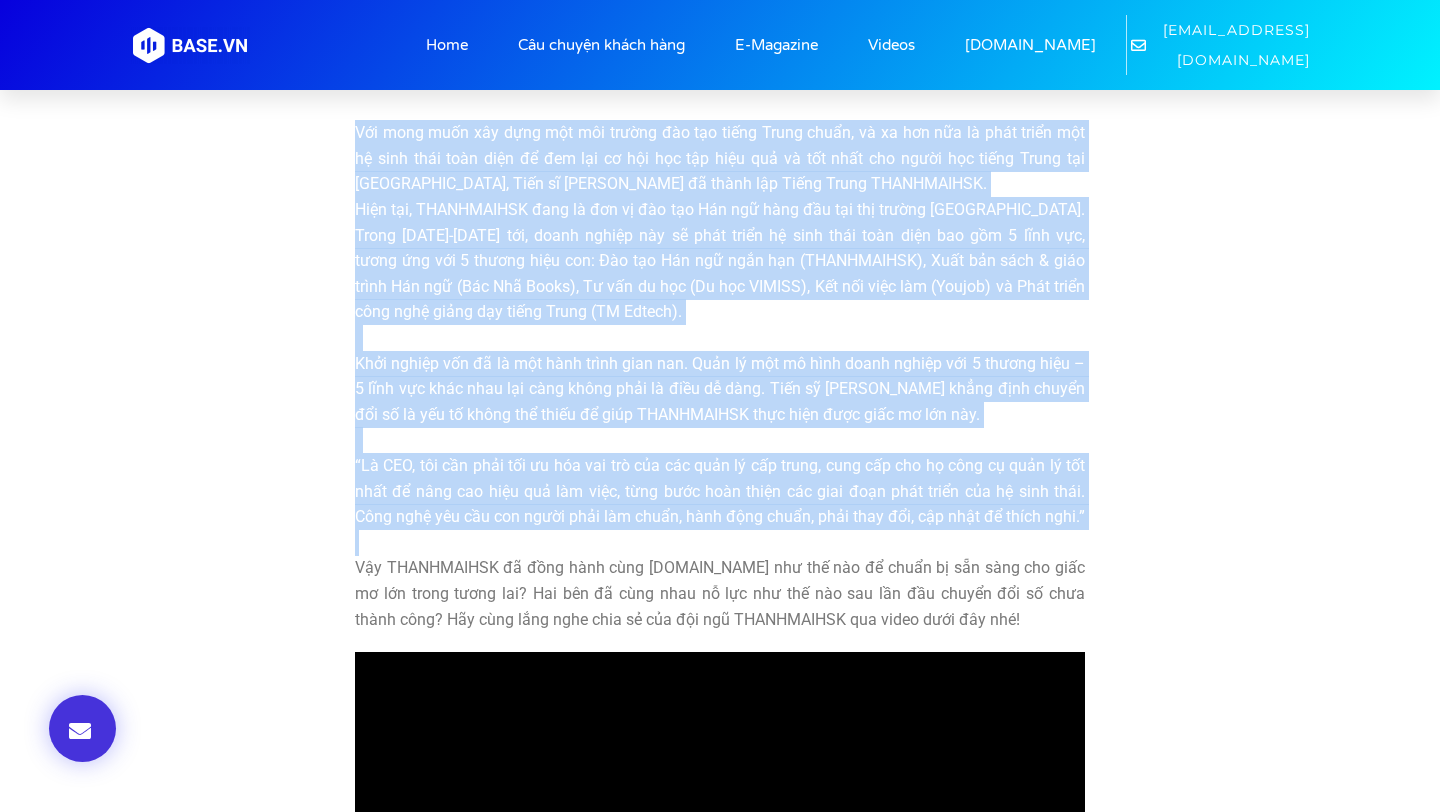 scroll, scrollTop: 1065, scrollLeft: 0, axis: vertical 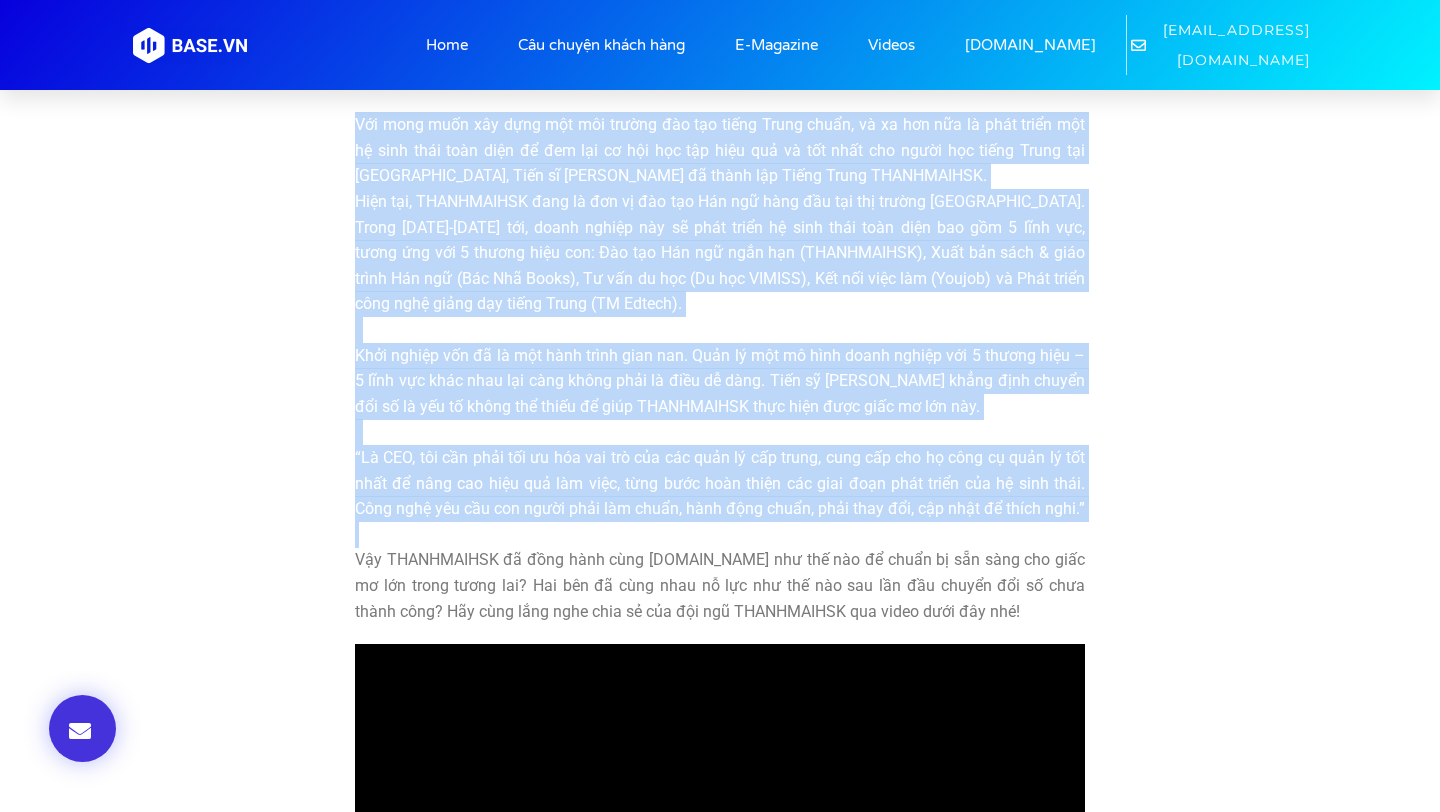 click on "Với mong muốn xây dựng một môi trường đào tạo tiếng Trung chuẩn, và xa hơn nữa là phát triển một hệ sinh thái toàn diện để đem lại cơ hội học tập hiệu quả và tốt nhất cho người học tiếng Trung tại Việt Nam, Tiến sĩ Trần Thị Thanh Mai đã thành lập Tiếng Trung THANHMAIHSK. Hiện tại, THANHMAIHSK đang là đơn vị đào tạo Hán ngữ hàng đầu tại thị trường Việt Nam. Trong 5-10 năm tới, doanh nghiệp này sẽ phát triển hệ sinh thái toàn diện bao gồm 5 lĩnh vực, tương ứng với 5 thương hiệu con: Đào tạo Hán ngữ ngắn hạn (THANHMAIHSK), Xuất bản sách & giáo trình Hán ngữ (Bác Nhã Books), Tư vấn du học (Du học VIMISS), Kết nối việc làm (Youjob) và Phát triển công nghệ giảng dạy tiếng Trung (TM Edtech)." at bounding box center [720, 368] 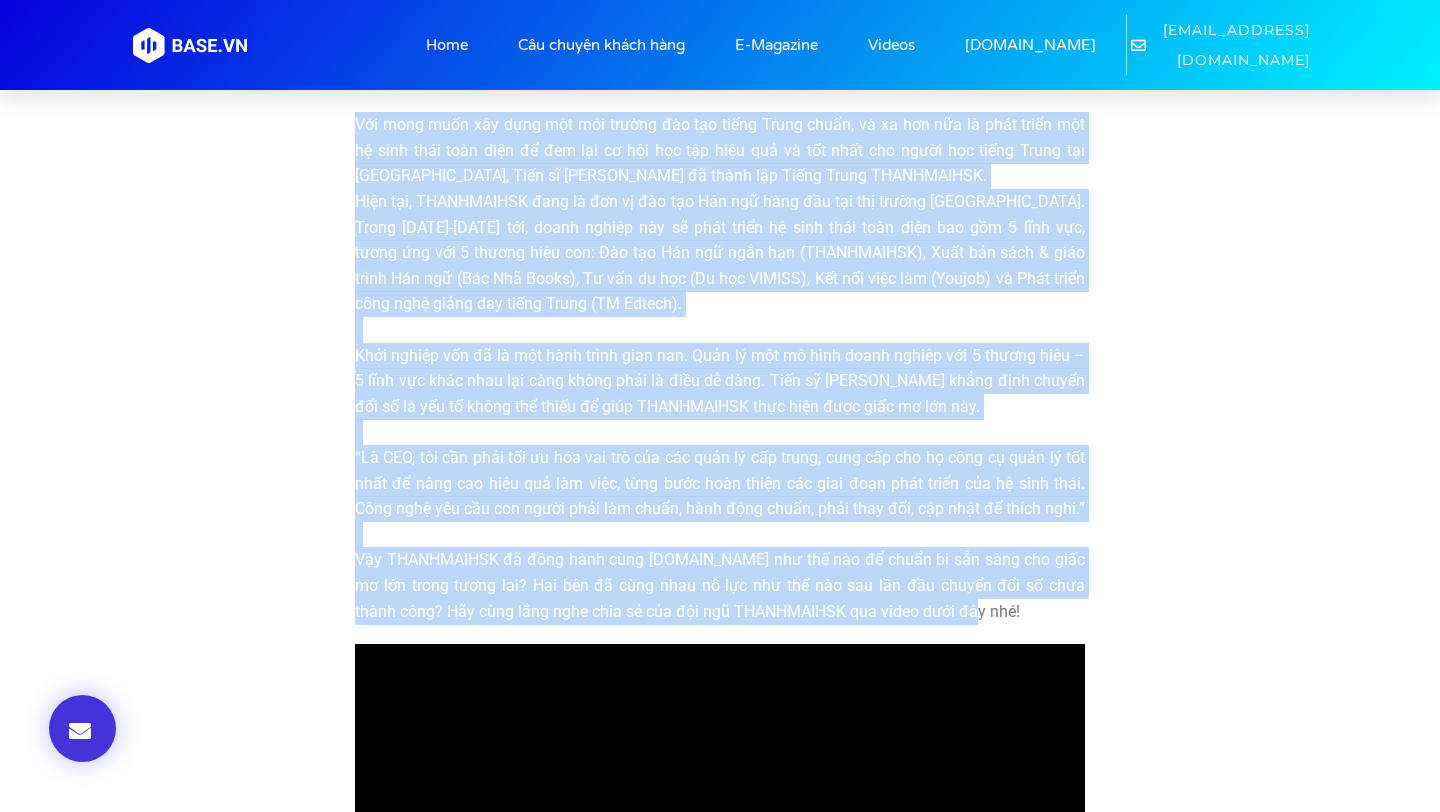 click at bounding box center [720, 535] 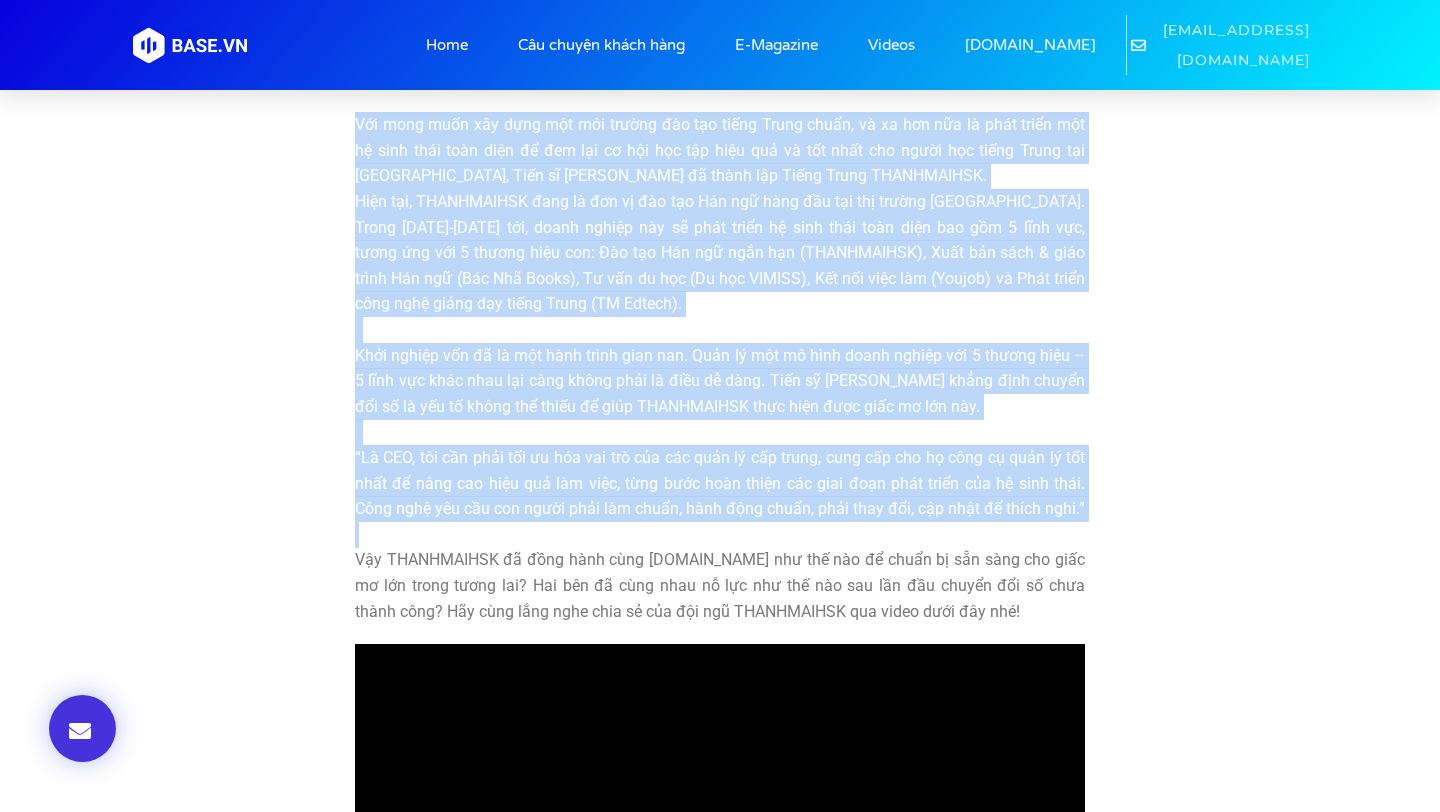 click at bounding box center (720, 535) 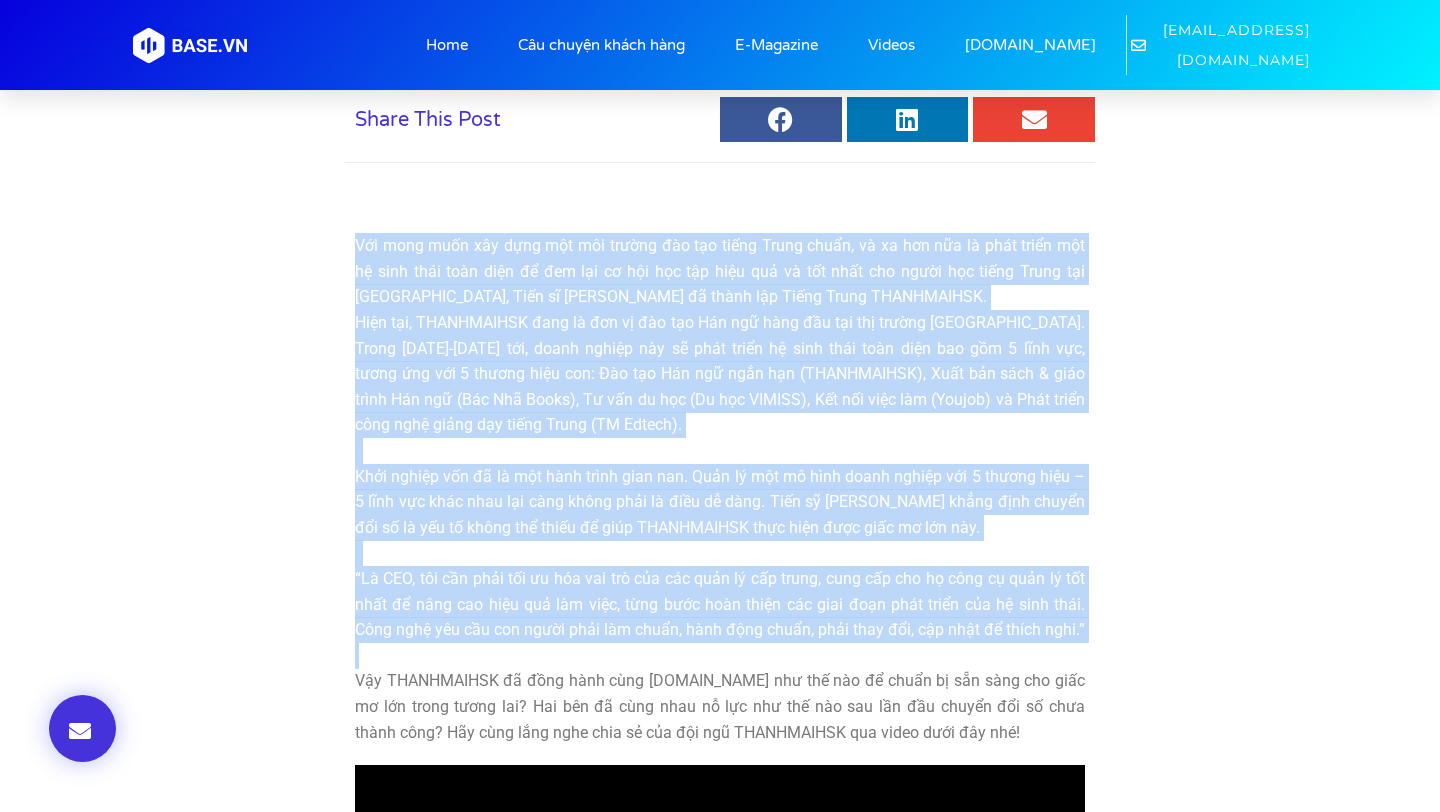 scroll, scrollTop: 946, scrollLeft: 0, axis: vertical 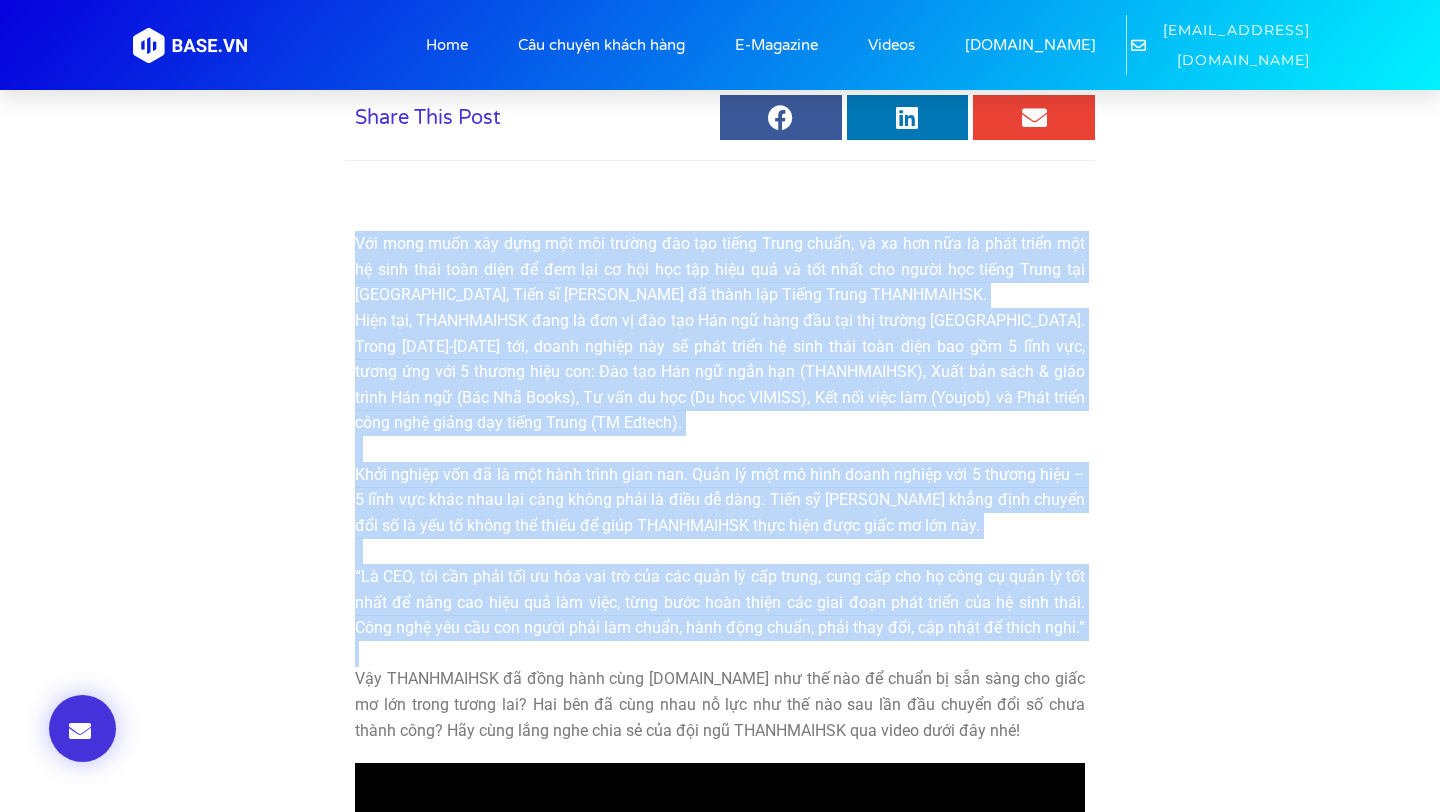 click on "Hiện tại, THANHMAIHSK đang là đơn vị đào tạo Hán ngữ hàng đầu tại thị trường Việt Nam. Trong 5-10 năm tới, doanh nghiệp này sẽ phát triển hệ sinh thái toàn diện bao gồm 5 lĩnh vực, tương ứng với 5 thương hiệu con: Đào tạo Hán ngữ ngắn hạn (THANHMAIHSK), Xuất bản sách & giáo trình Hán ngữ (Bác Nhã Books), Tư vấn du học (Du học VIMISS), Kết nối việc làm (Youjob) và Phát triển công nghệ giảng dạy tiếng Trung (TM Edtech)." at bounding box center (720, 372) 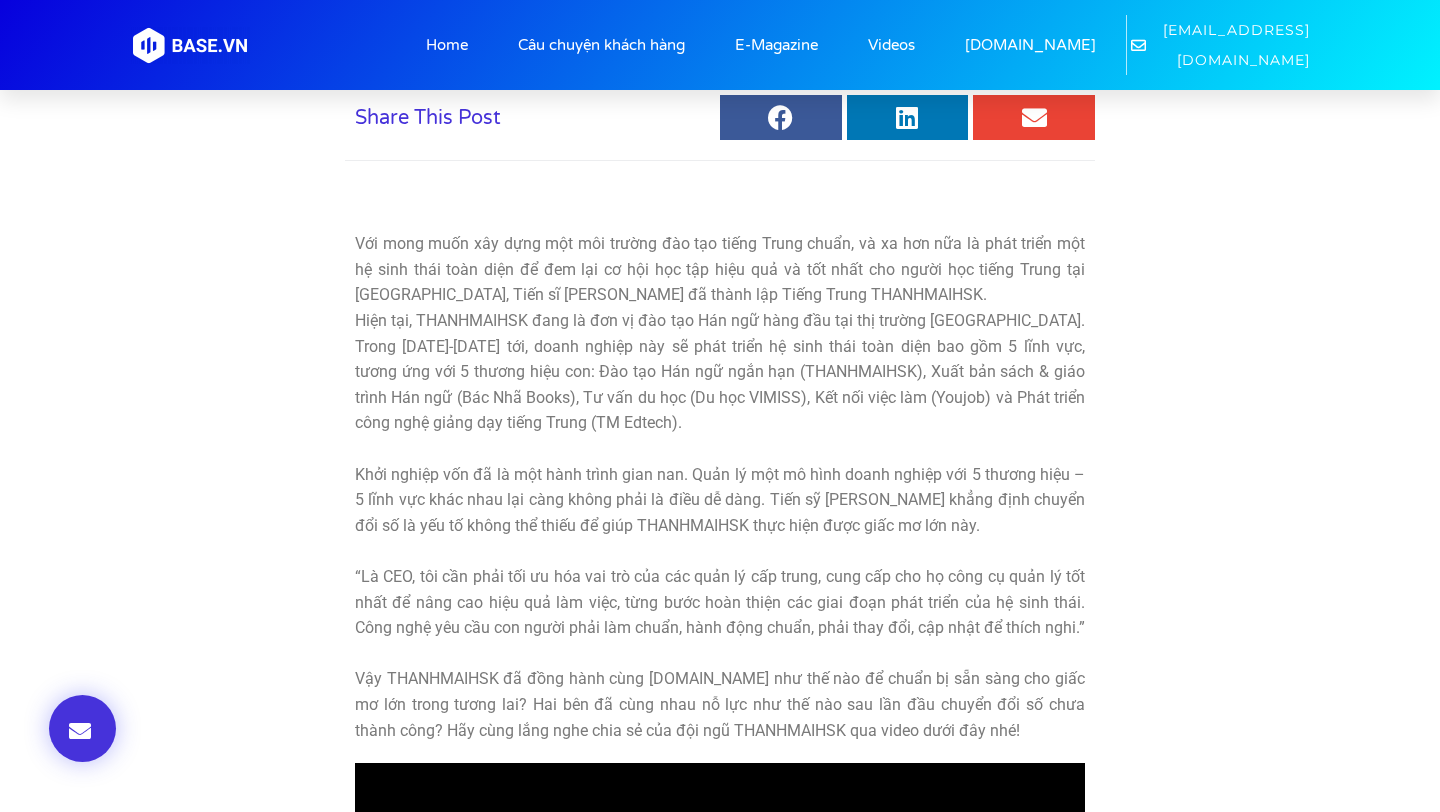 drag, startPoint x: 884, startPoint y: 344, endPoint x: 871, endPoint y: 382, distance: 40.16217 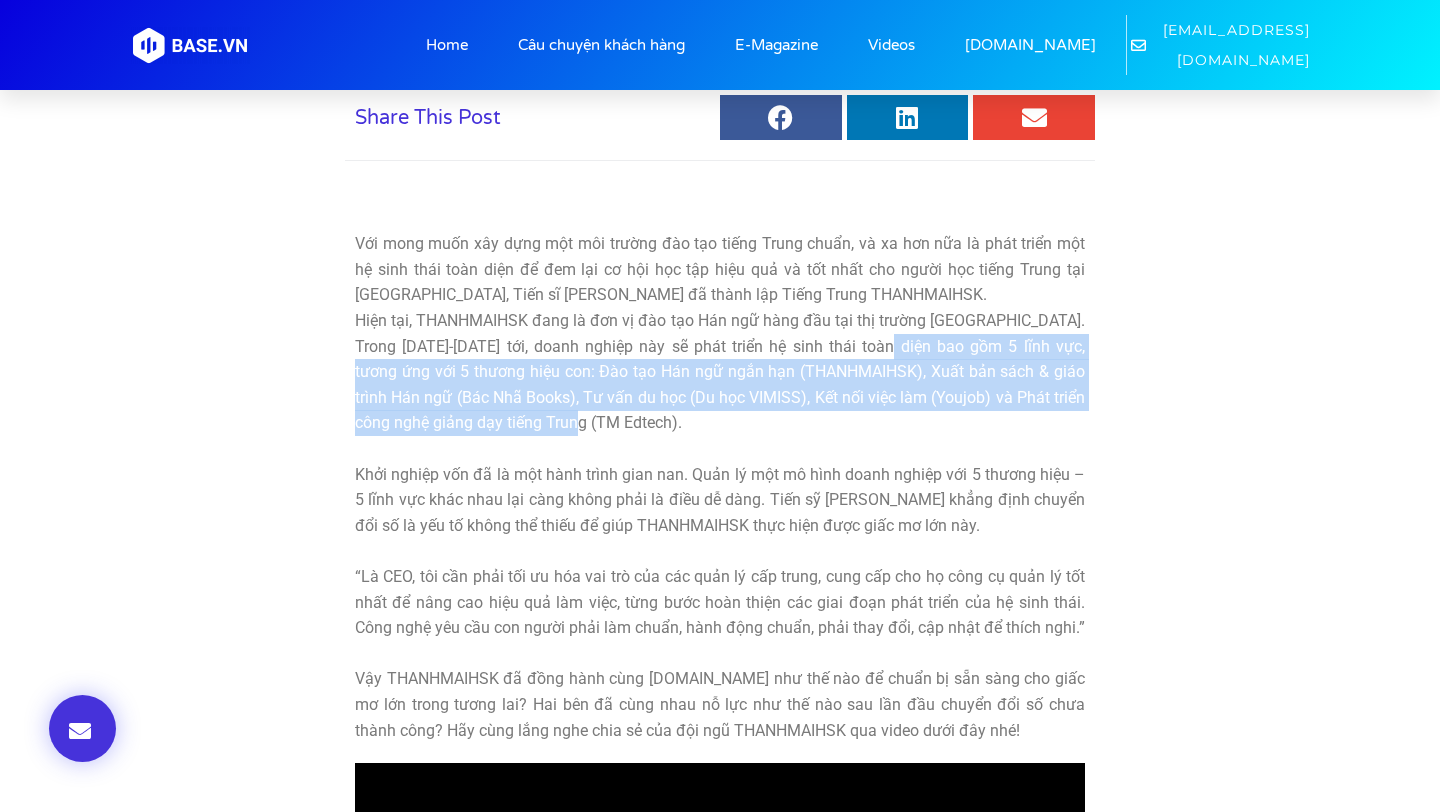 drag, startPoint x: 887, startPoint y: 346, endPoint x: 824, endPoint y: 418, distance: 95.67131 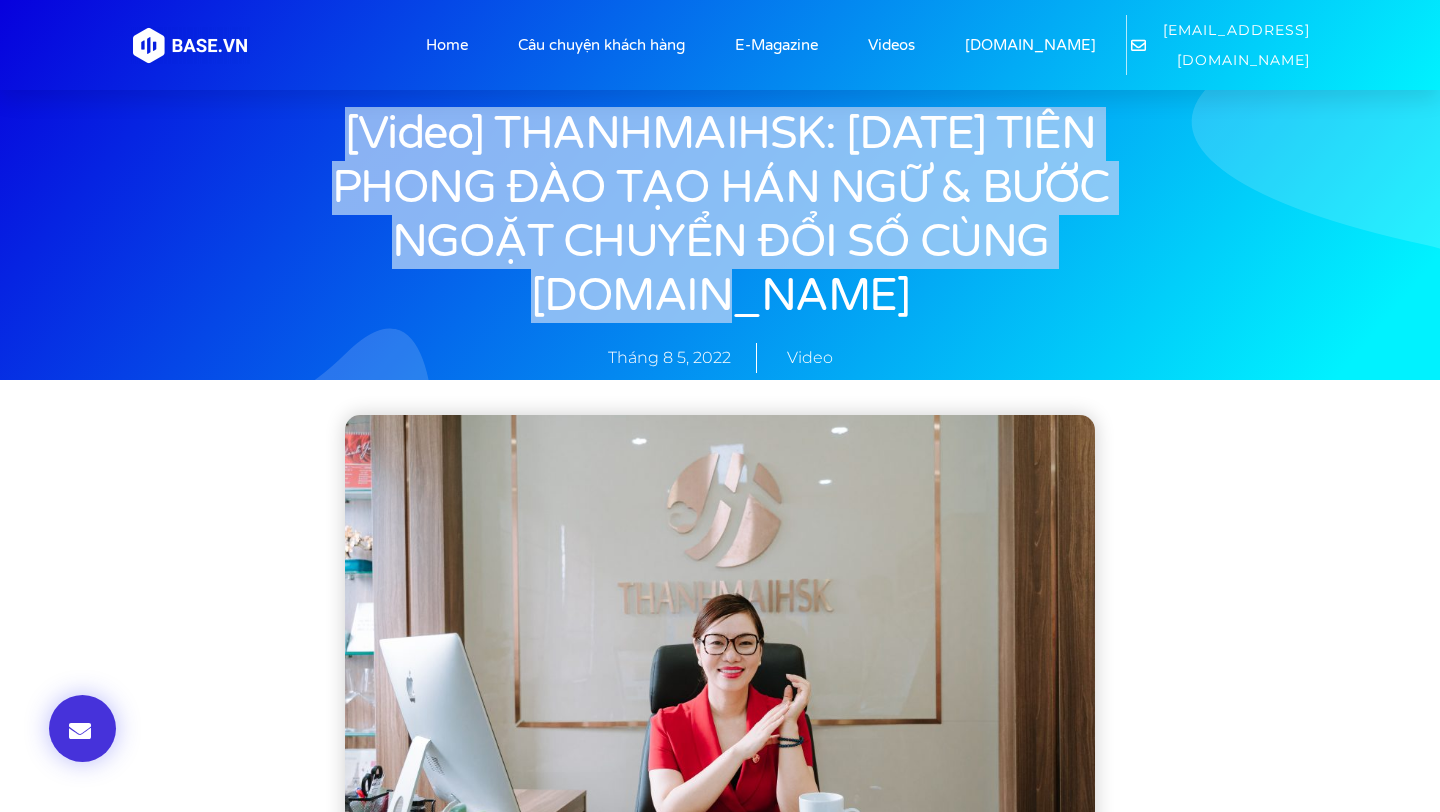 drag, startPoint x: 329, startPoint y: 135, endPoint x: 860, endPoint y: 319, distance: 561.97595 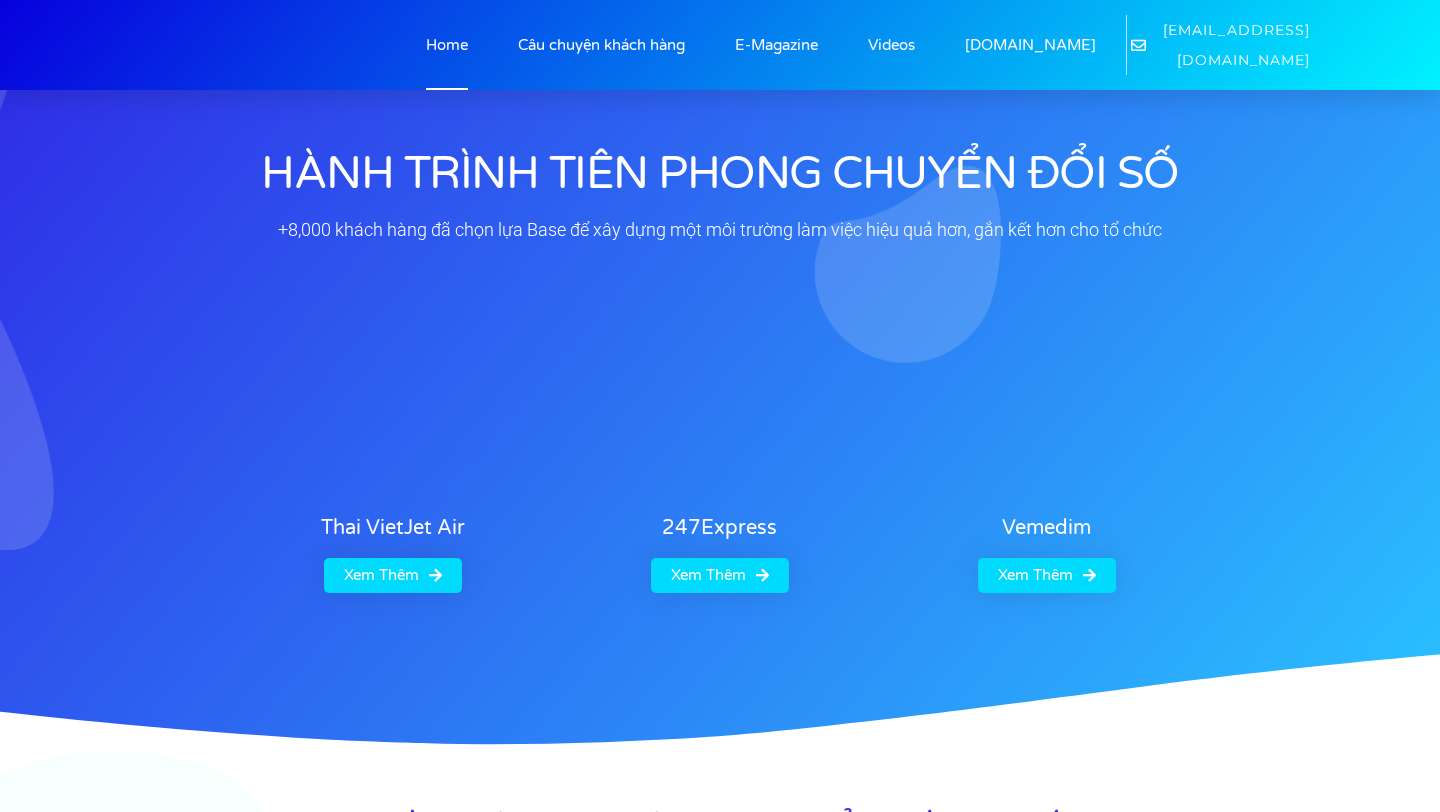 scroll, scrollTop: 0, scrollLeft: 0, axis: both 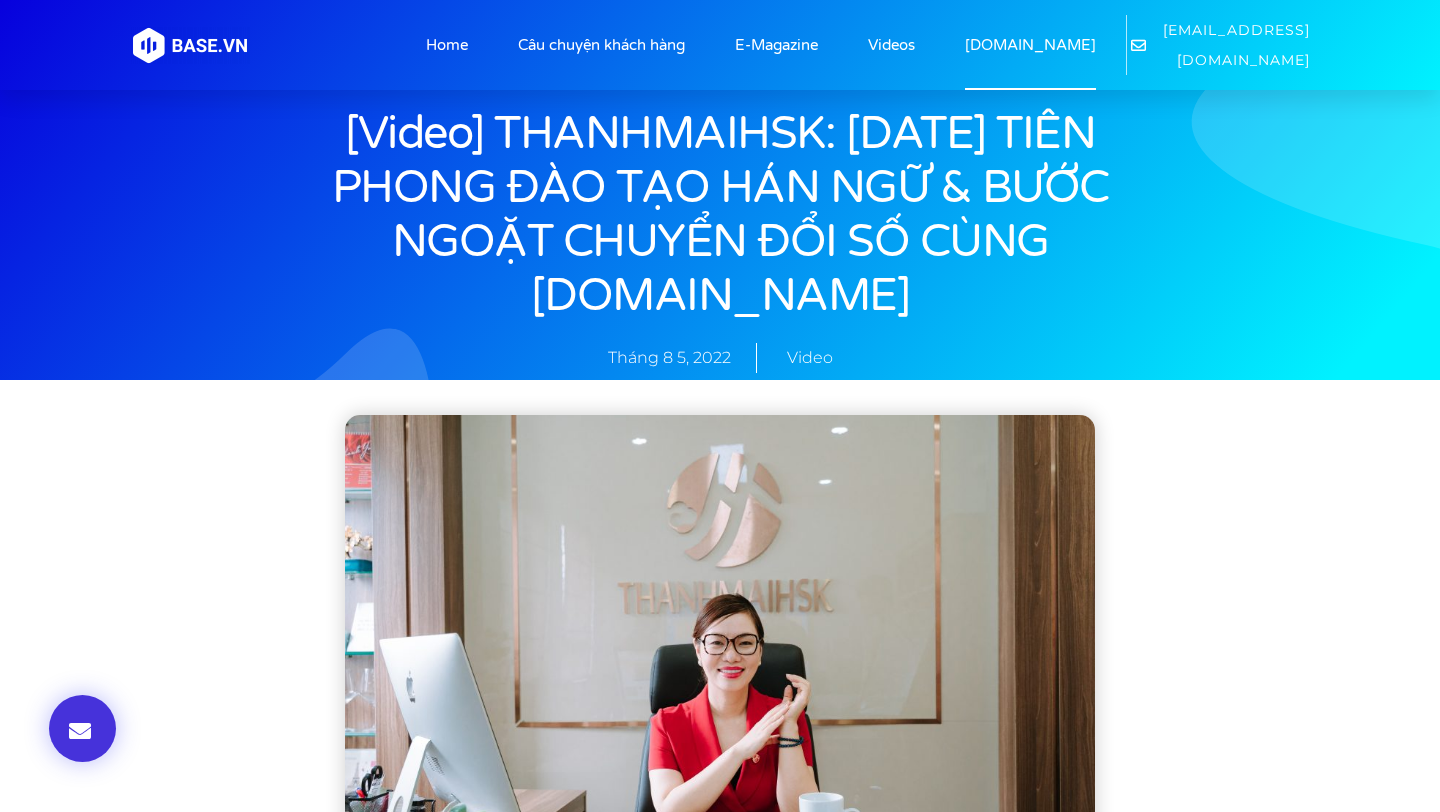 click on "[DOMAIN_NAME]" 